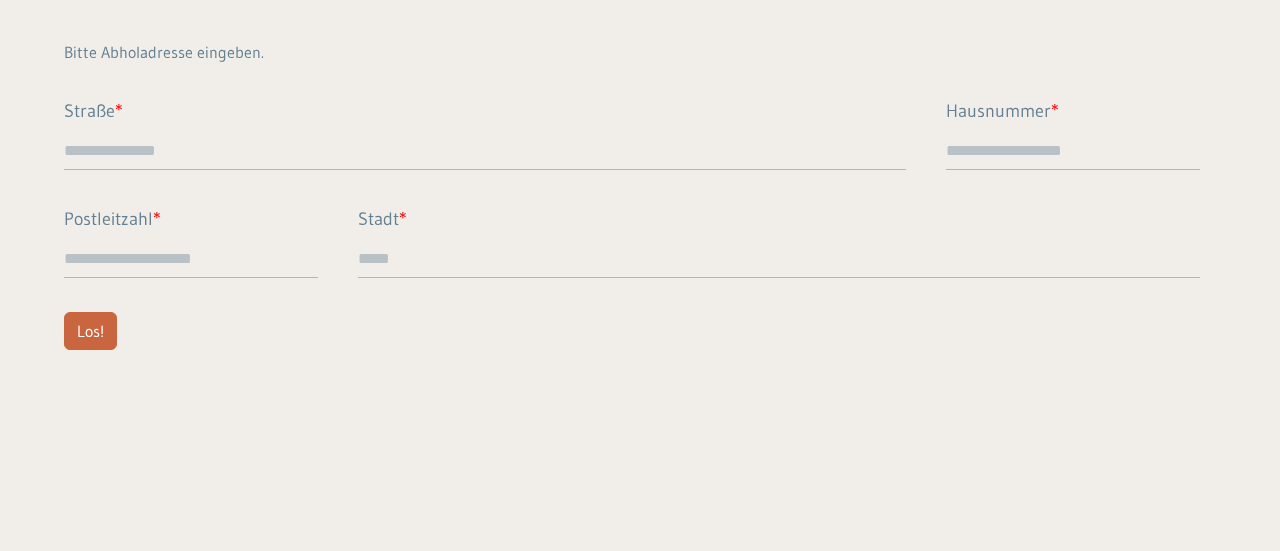 scroll, scrollTop: 0, scrollLeft: 0, axis: both 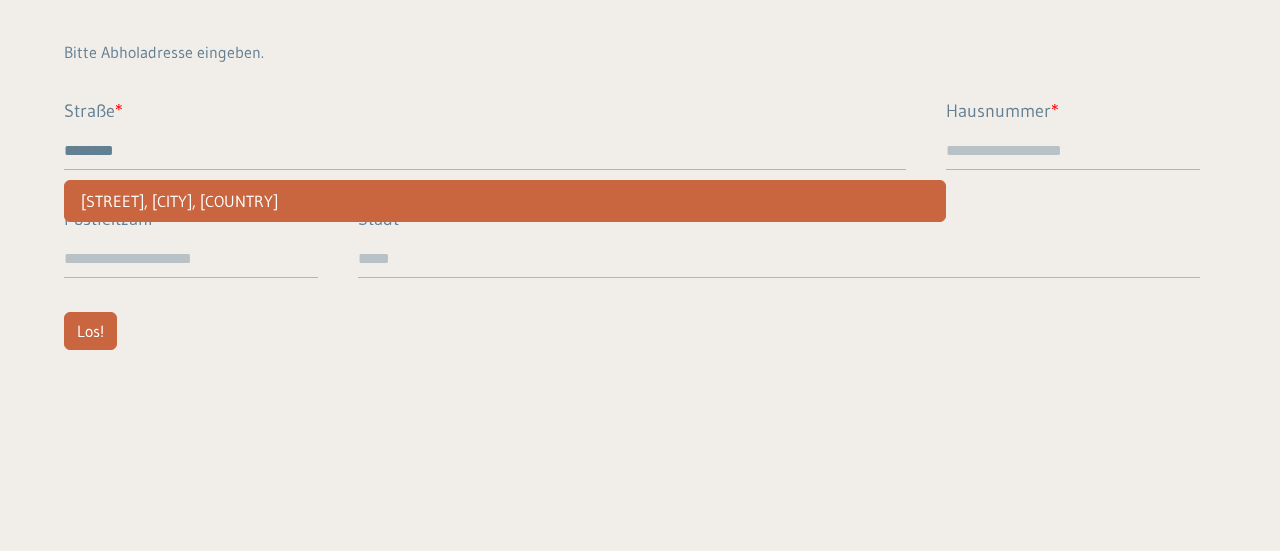 click on "[STREET], [CITY], [COUNTRY]" at bounding box center (505, 201) 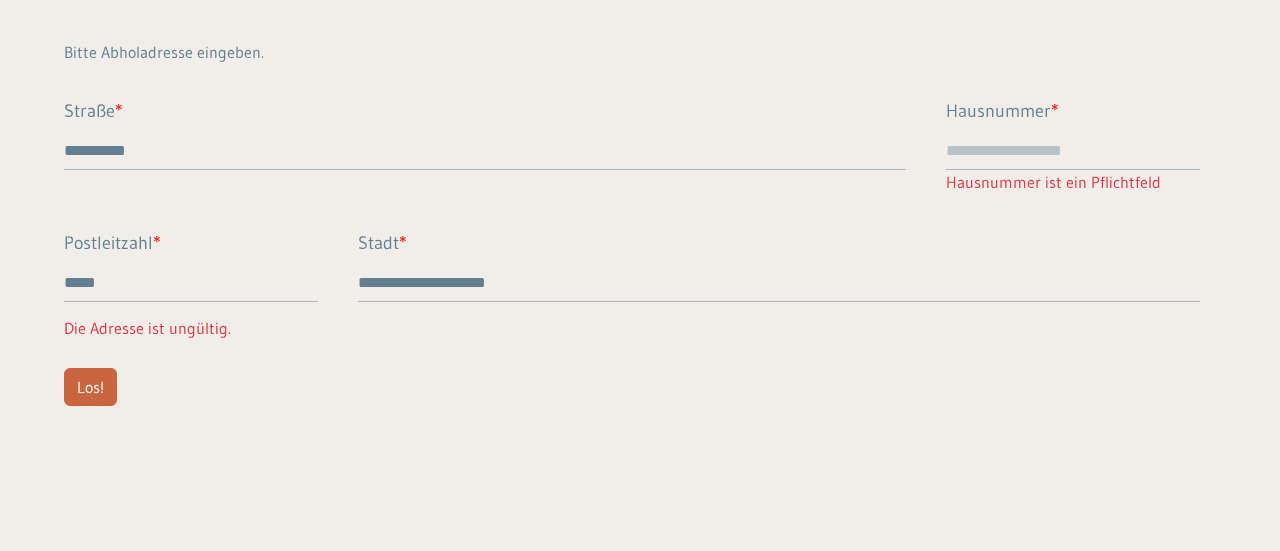 click on "**********" at bounding box center [485, 151] 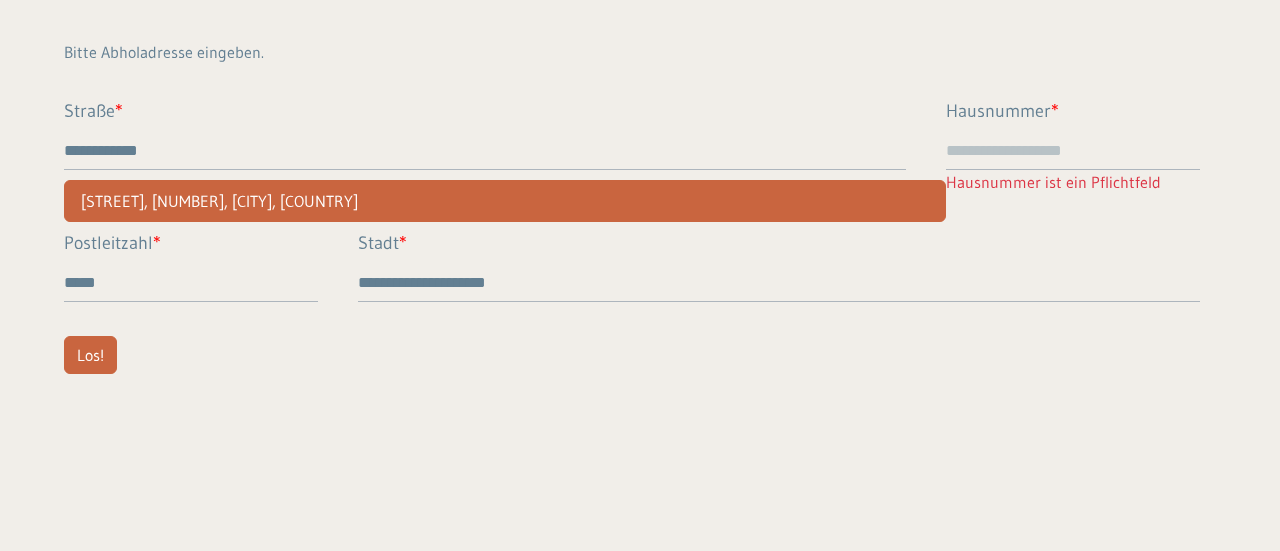type on "**********" 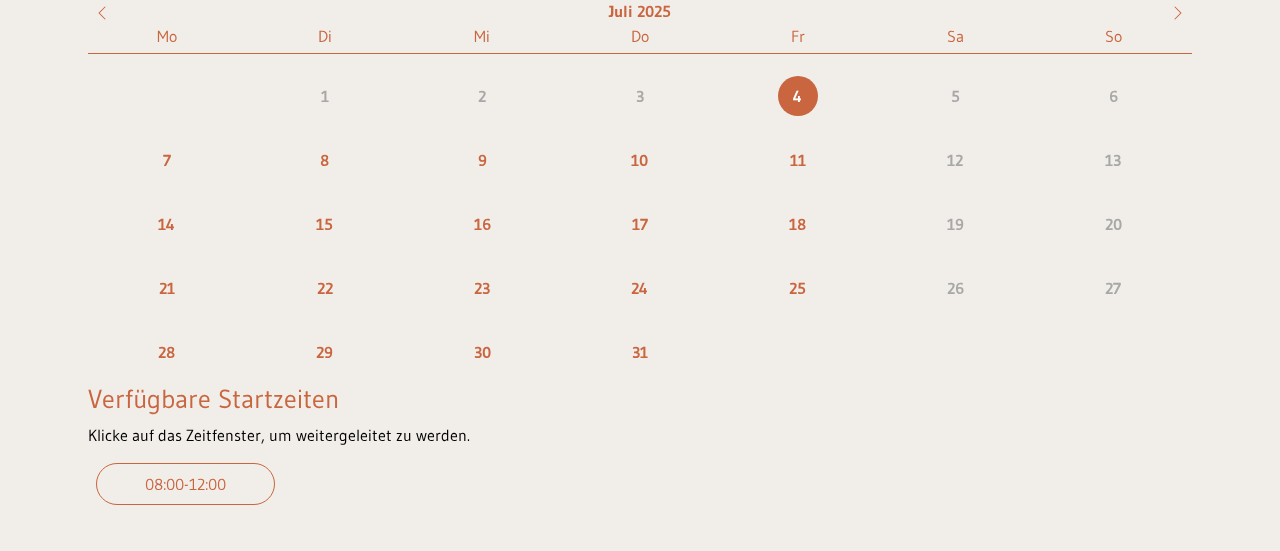 scroll, scrollTop: 0, scrollLeft: 0, axis: both 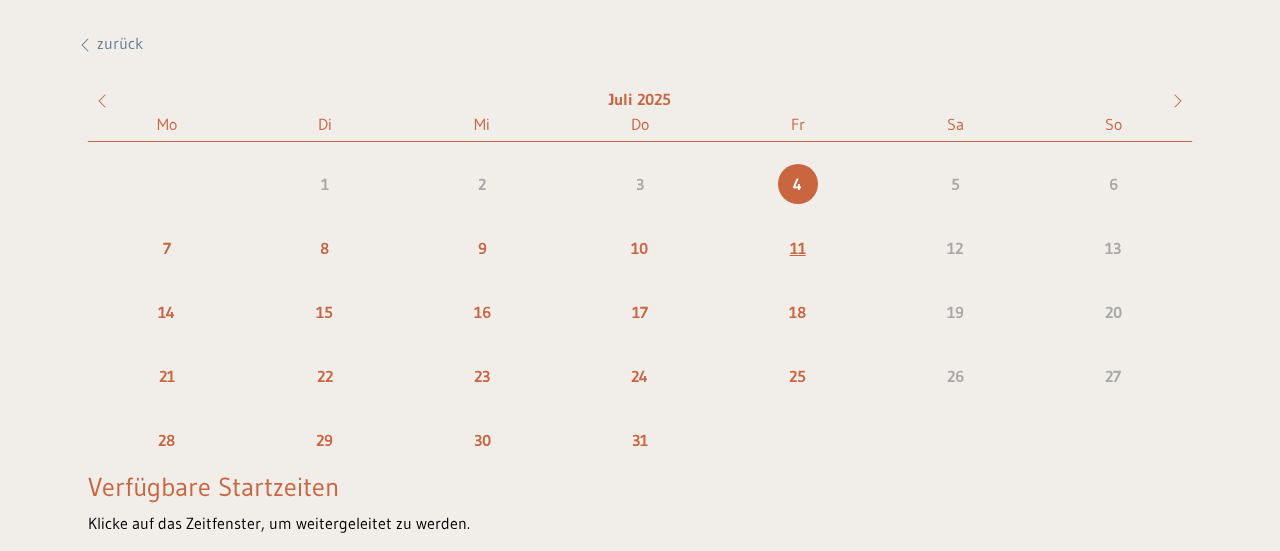 click on "11" at bounding box center [798, 248] 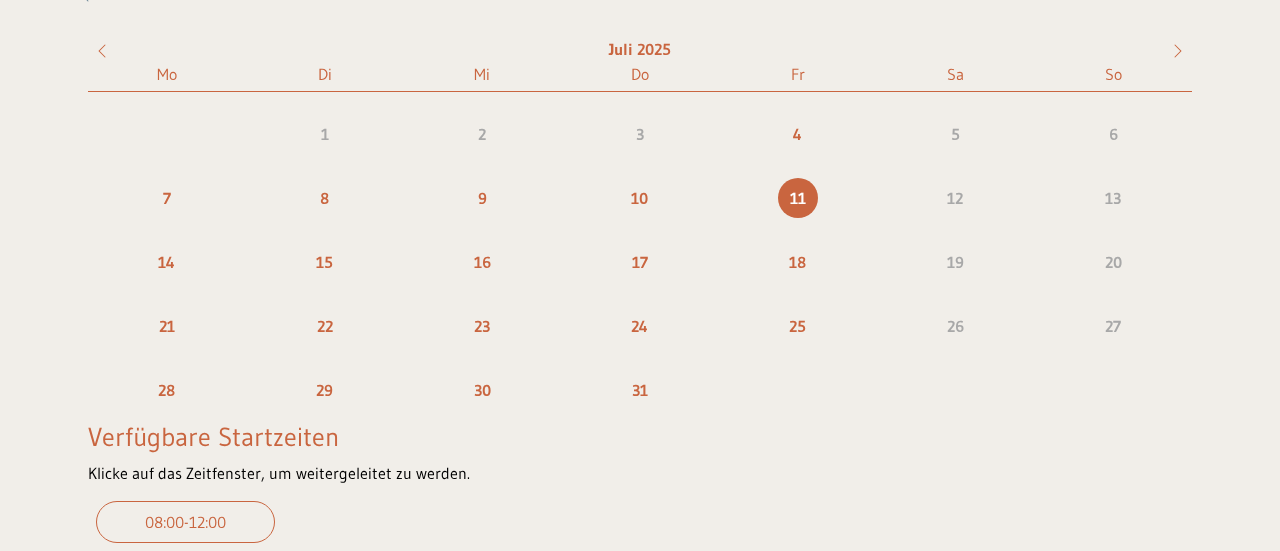 scroll, scrollTop: 88, scrollLeft: 0, axis: vertical 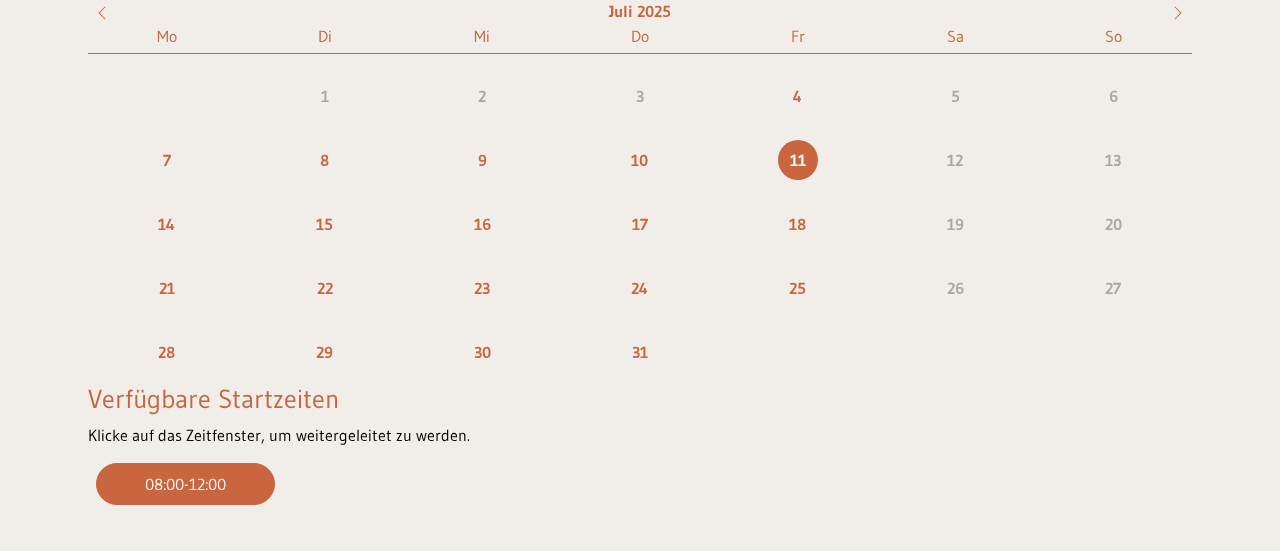 click on "08:00  -  12:00" at bounding box center (185, 484) 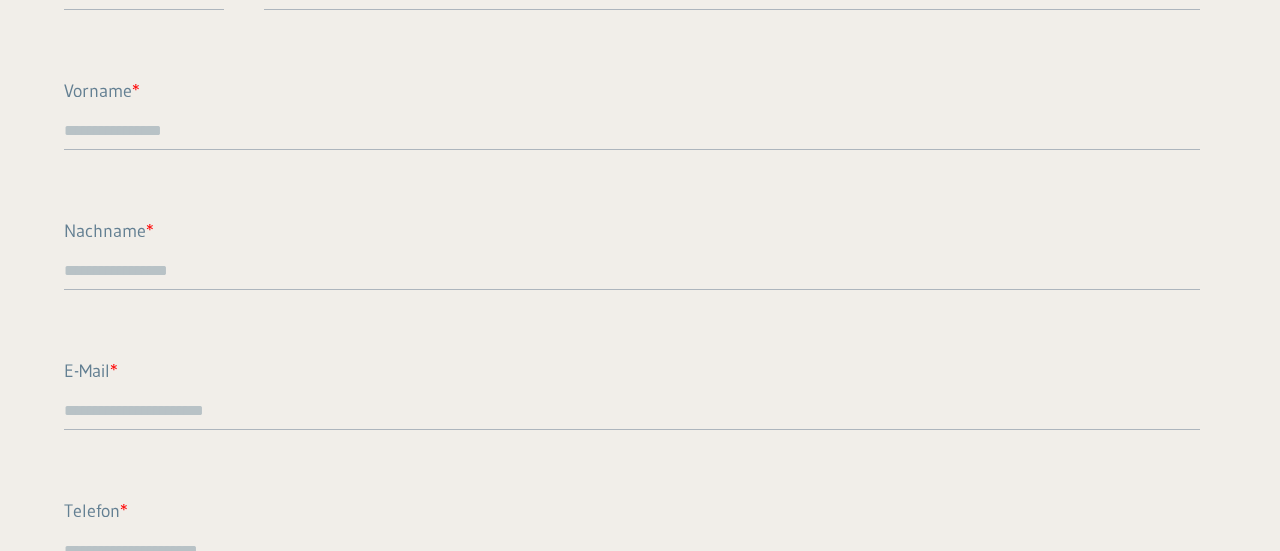 scroll, scrollTop: 300, scrollLeft: 0, axis: vertical 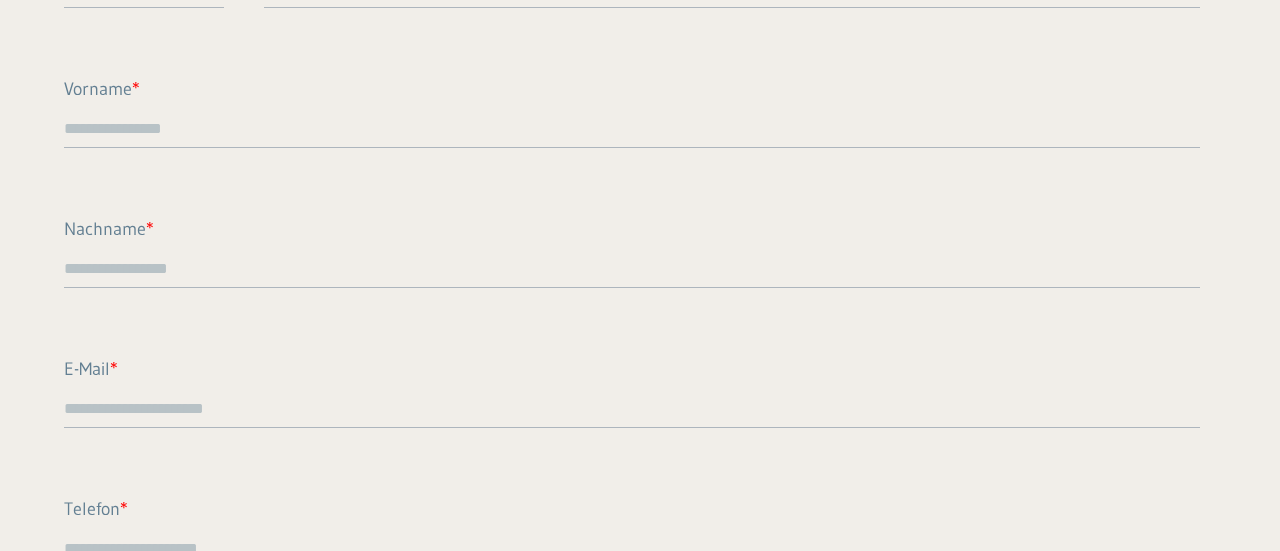click on "Vorname" at bounding box center [632, 129] 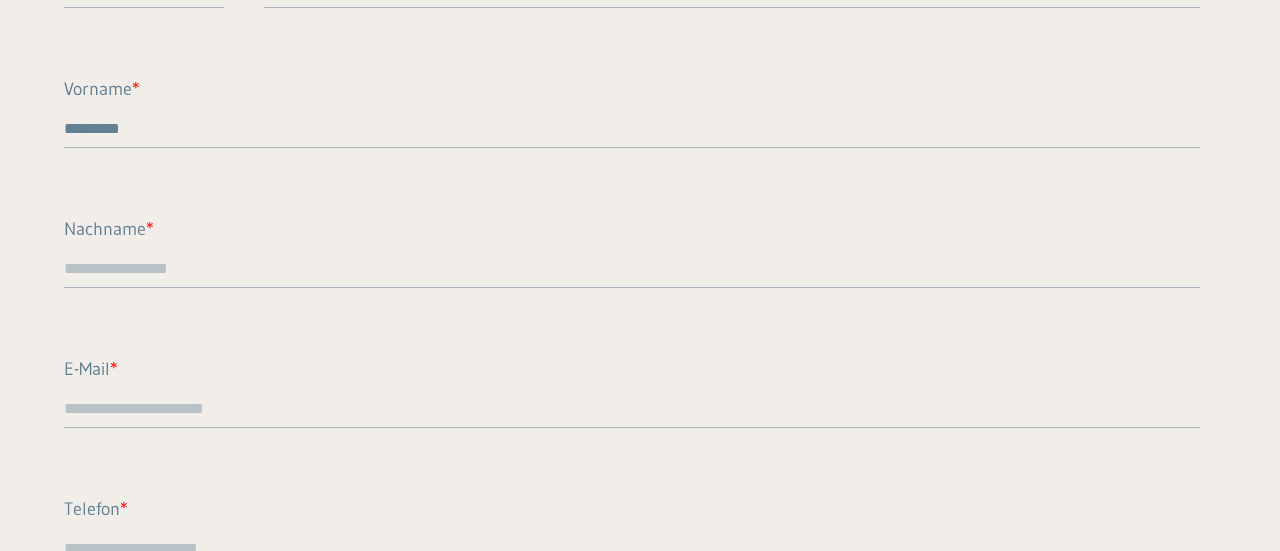 click on "Nachname" at bounding box center [632, 269] 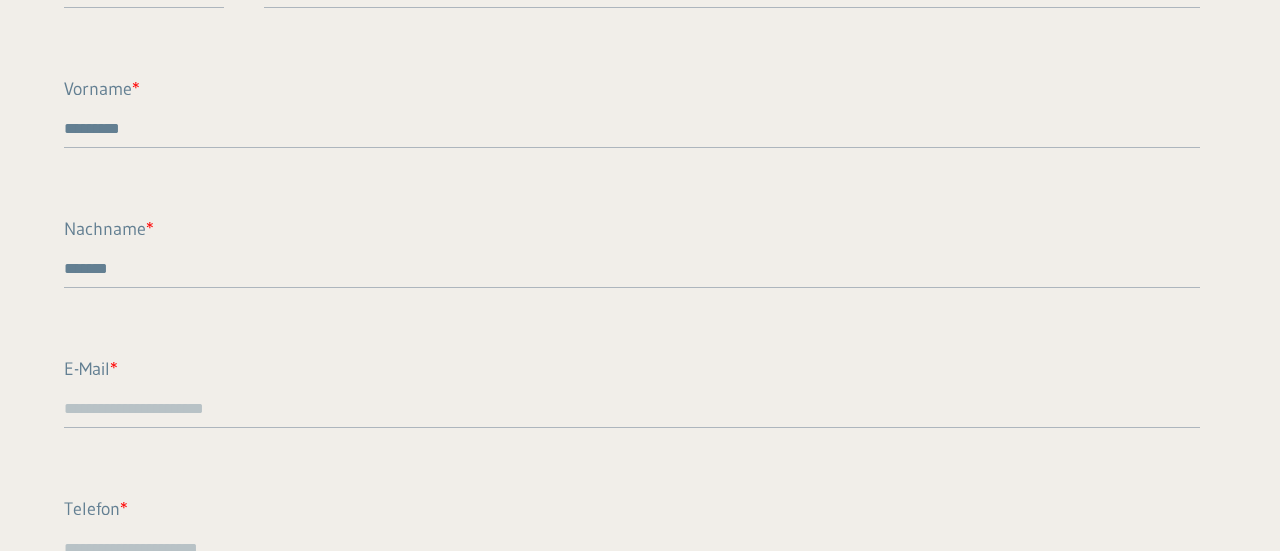 click on "E-Mail" at bounding box center [632, 409] 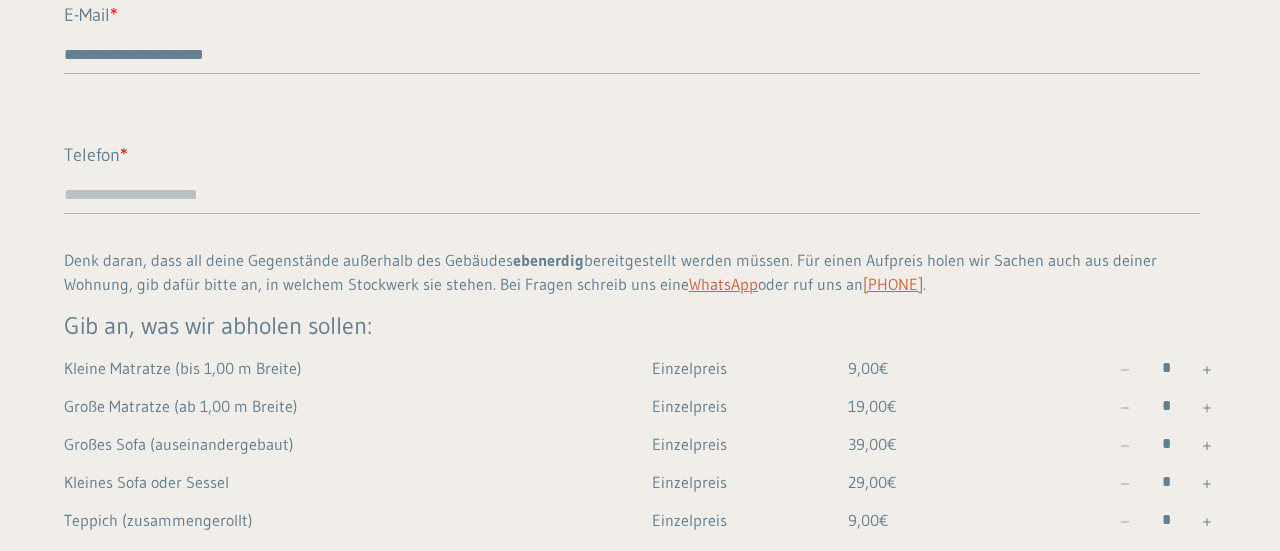 scroll, scrollTop: 700, scrollLeft: 0, axis: vertical 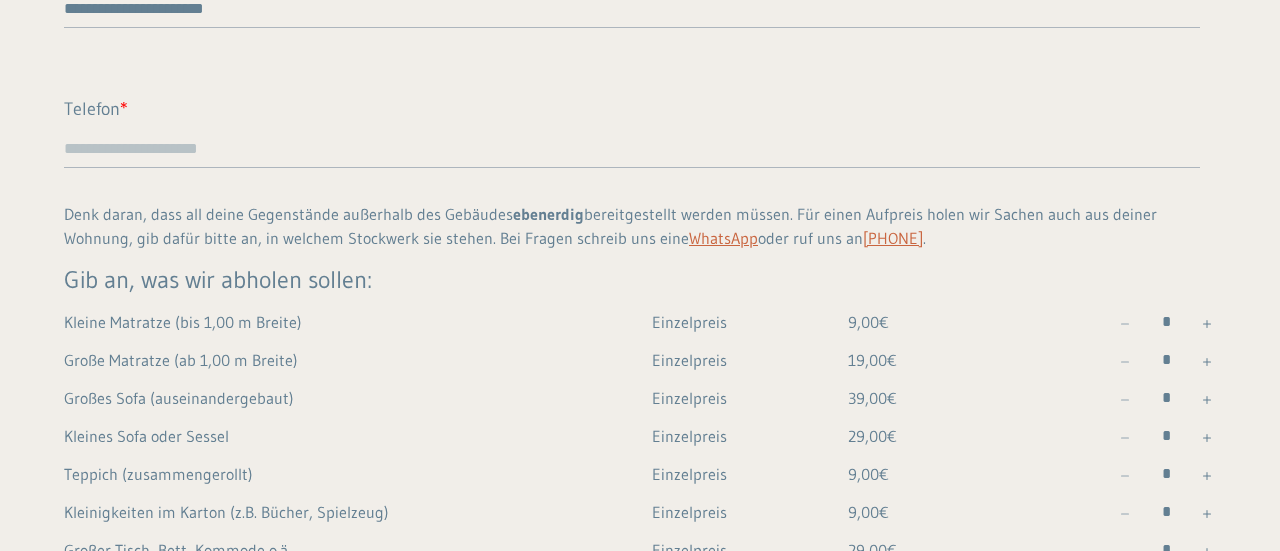 click on "Telefon" at bounding box center (632, 149) 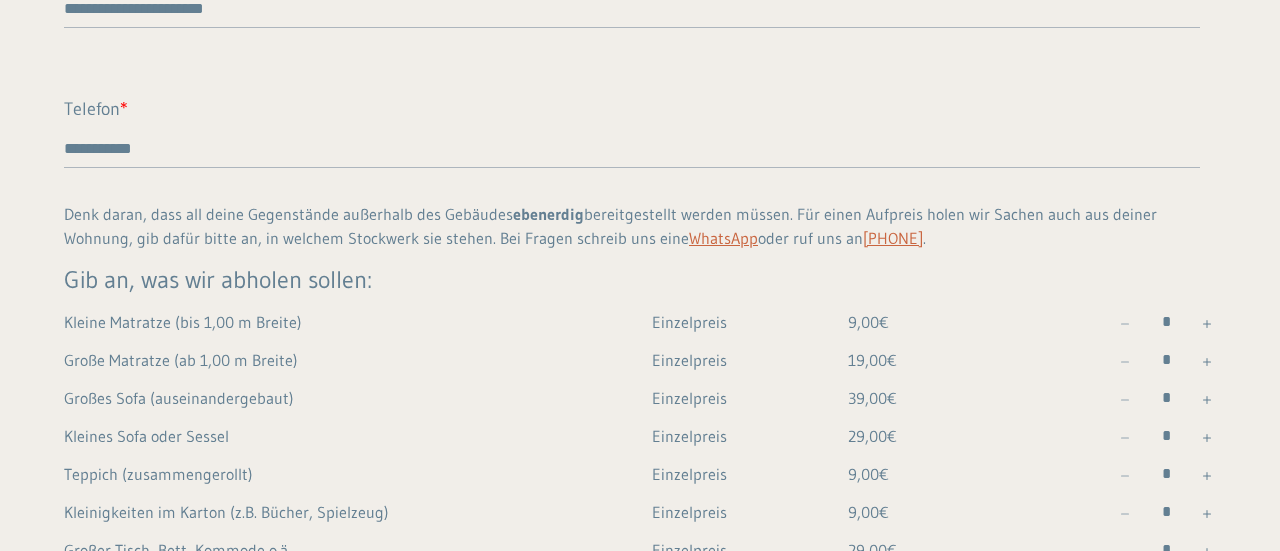 click at bounding box center (1207, 362) 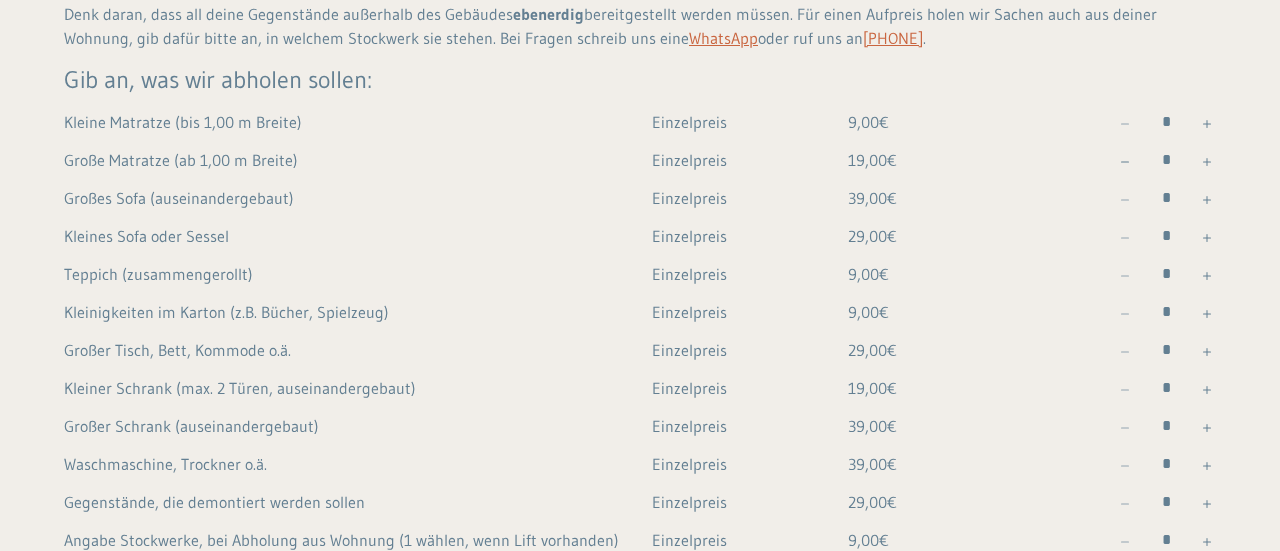 scroll, scrollTop: 1000, scrollLeft: 0, axis: vertical 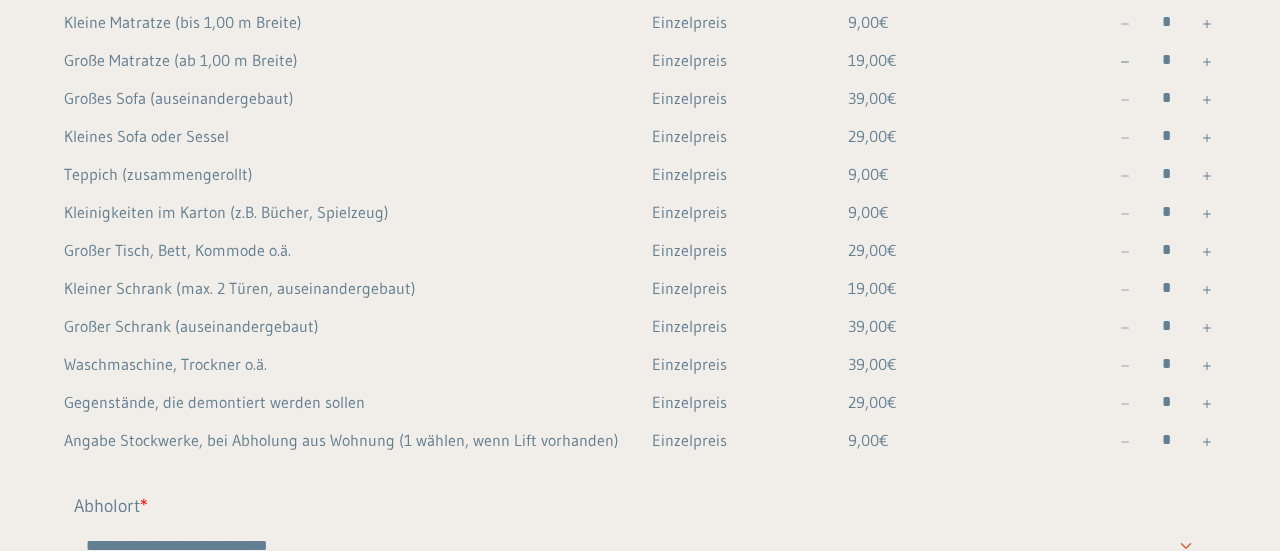 click at bounding box center [1207, 402] 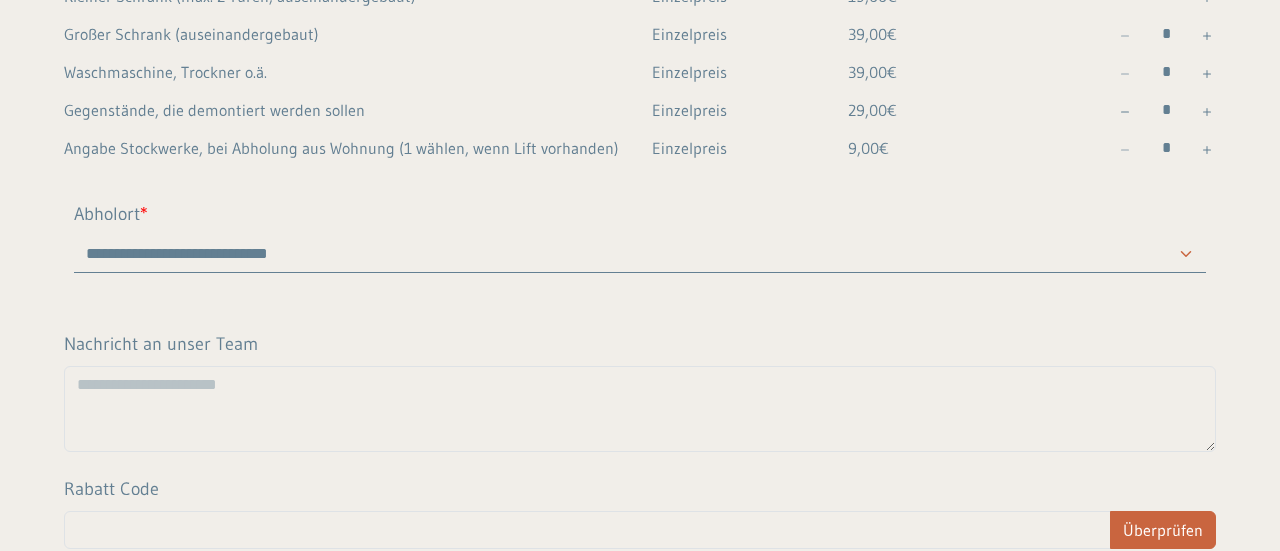 scroll, scrollTop: 1400, scrollLeft: 0, axis: vertical 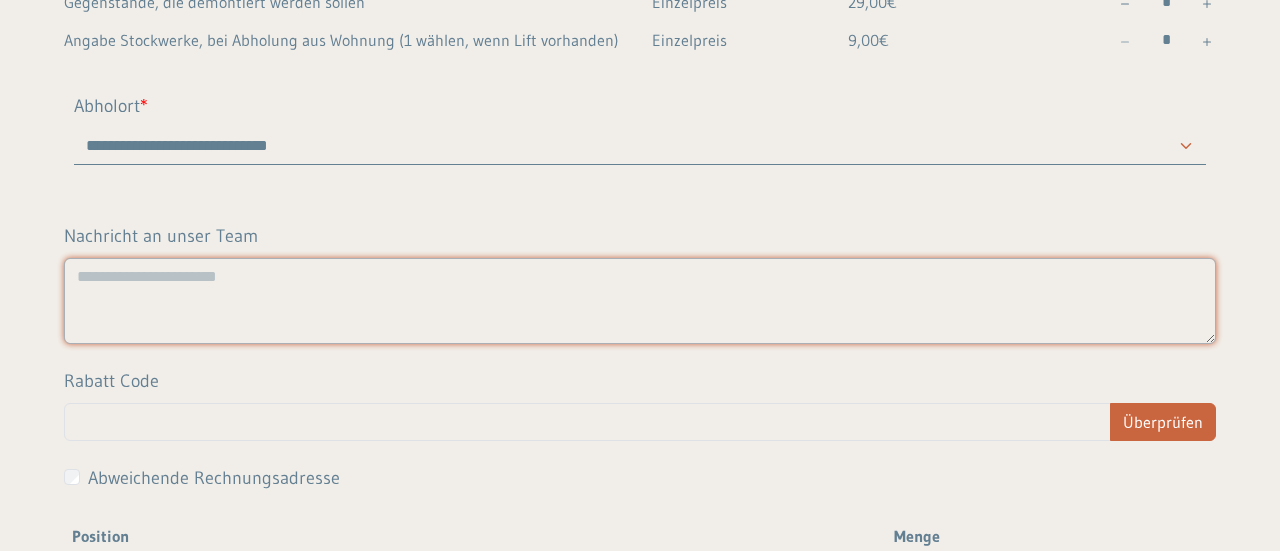 click on "Nachricht an unser Team" at bounding box center (640, 301) 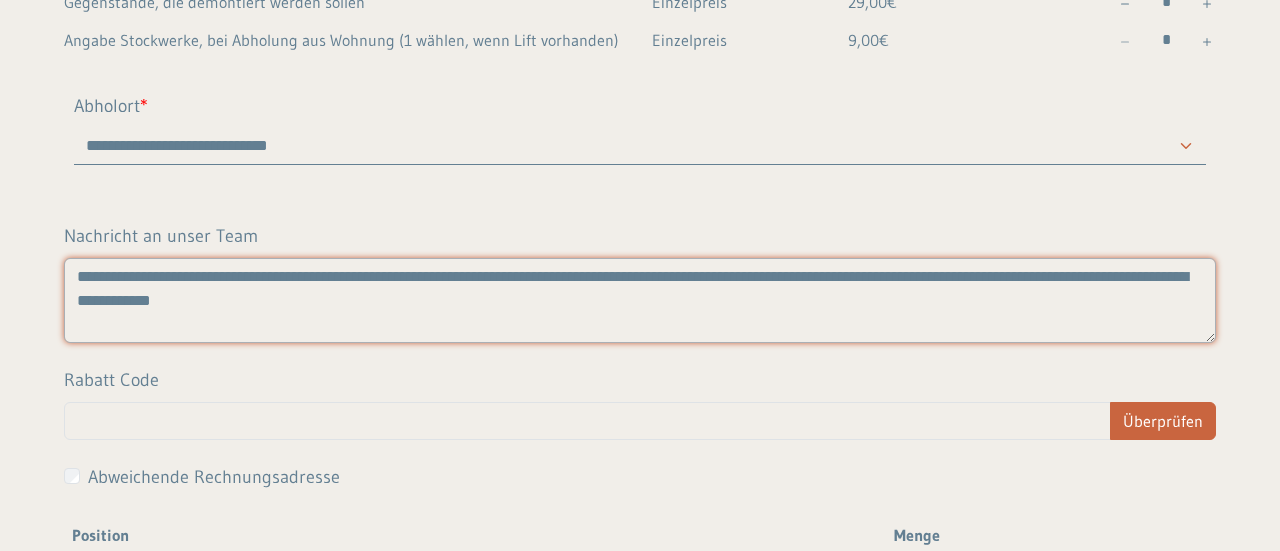 type on "**********" 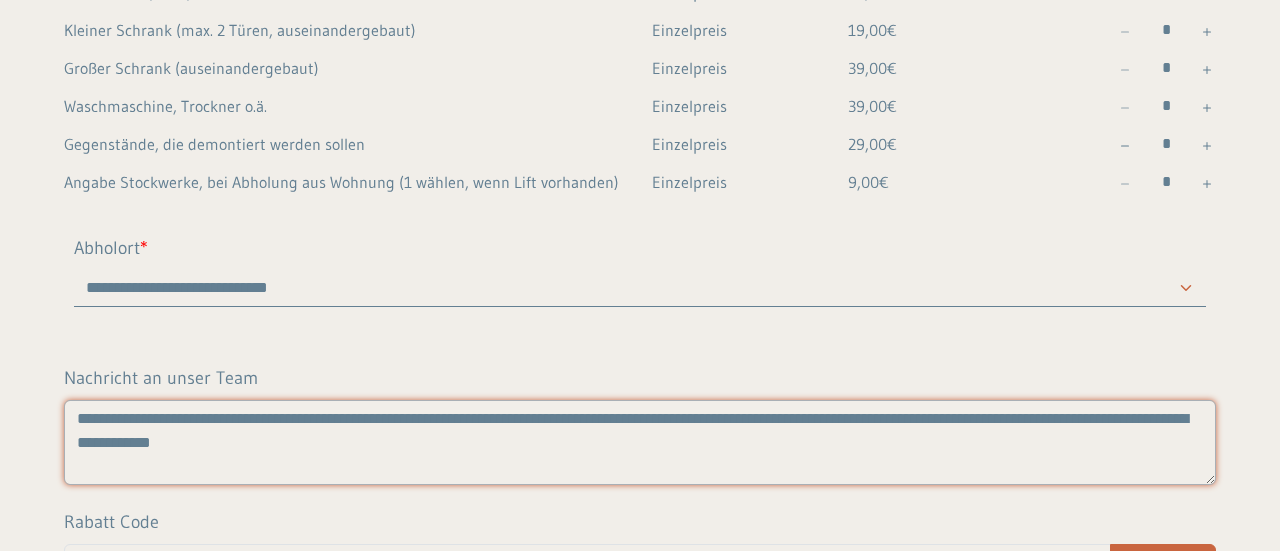 scroll, scrollTop: 1300, scrollLeft: 0, axis: vertical 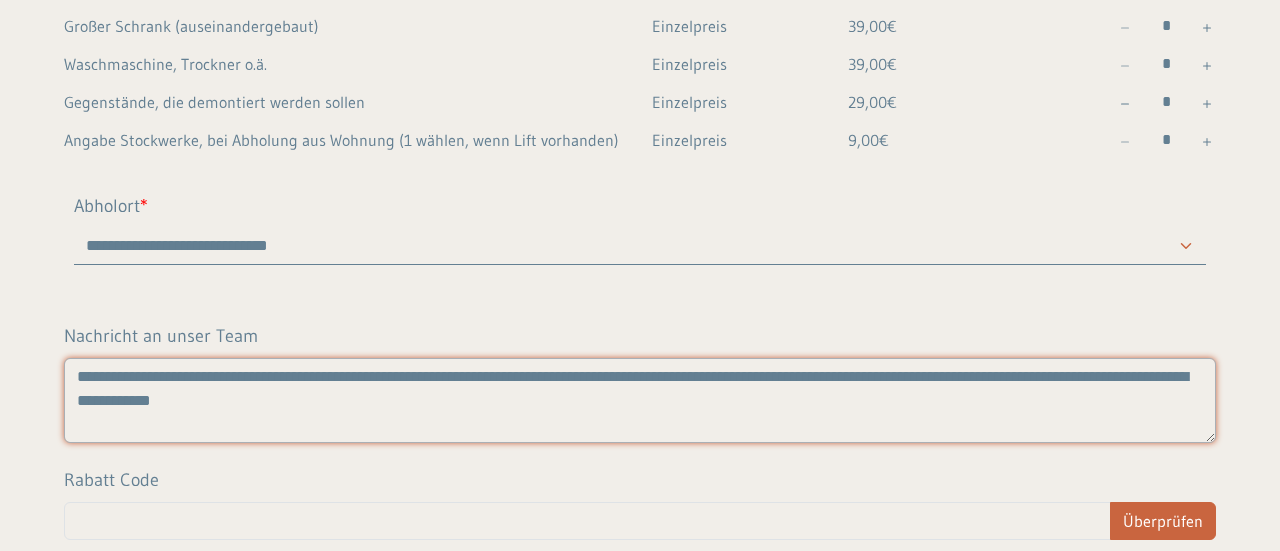 drag, startPoint x: 370, startPoint y: 393, endPoint x: 43, endPoint y: 363, distance: 328.37326 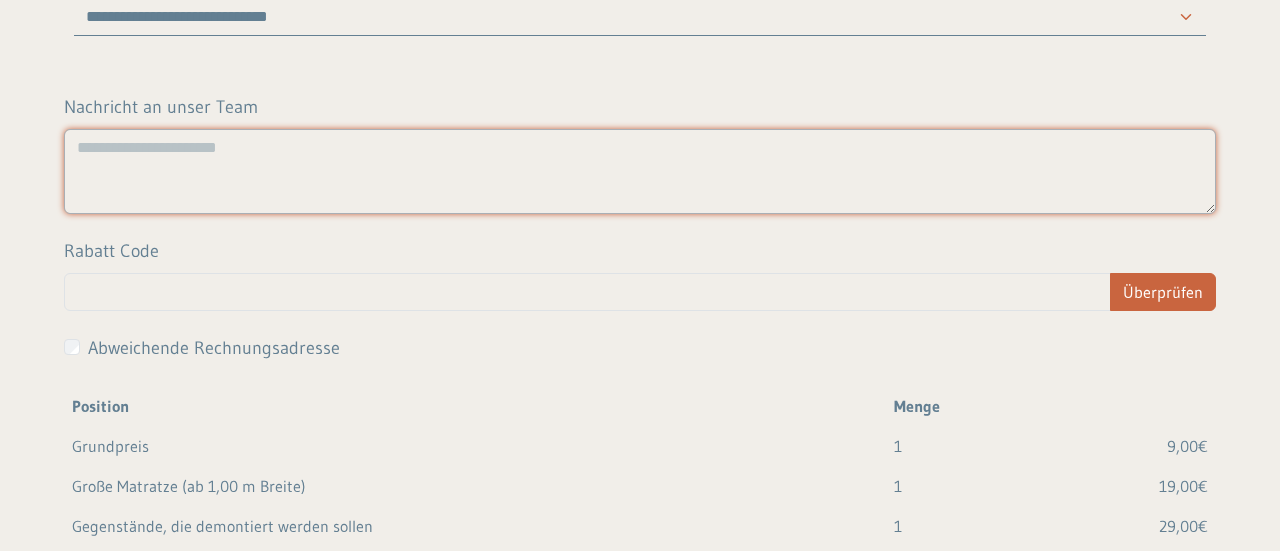 scroll, scrollTop: 1432, scrollLeft: 0, axis: vertical 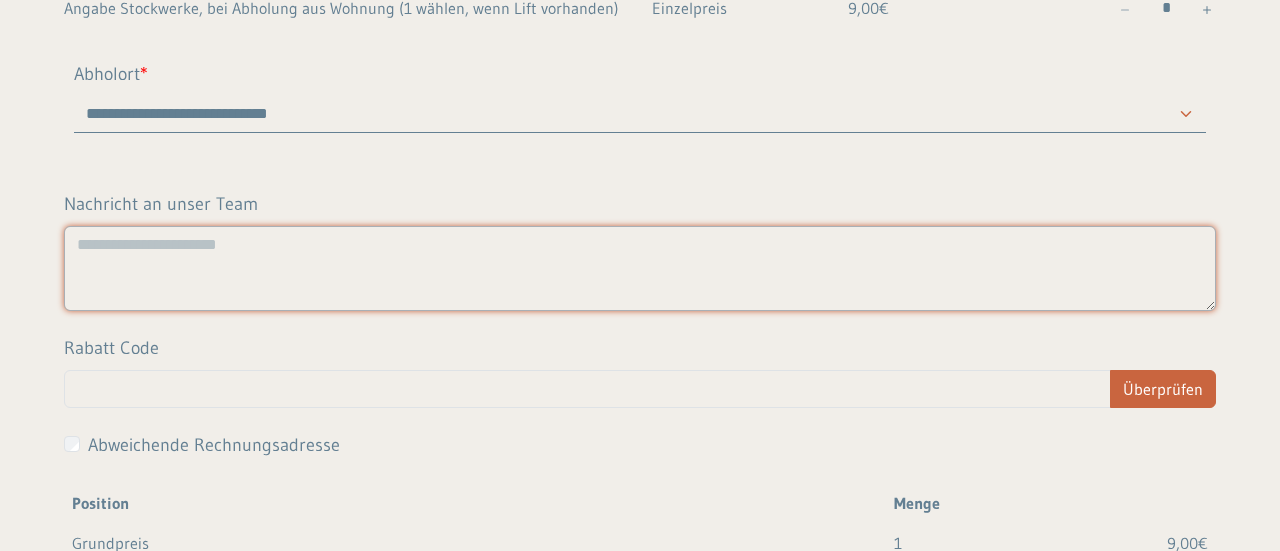 type 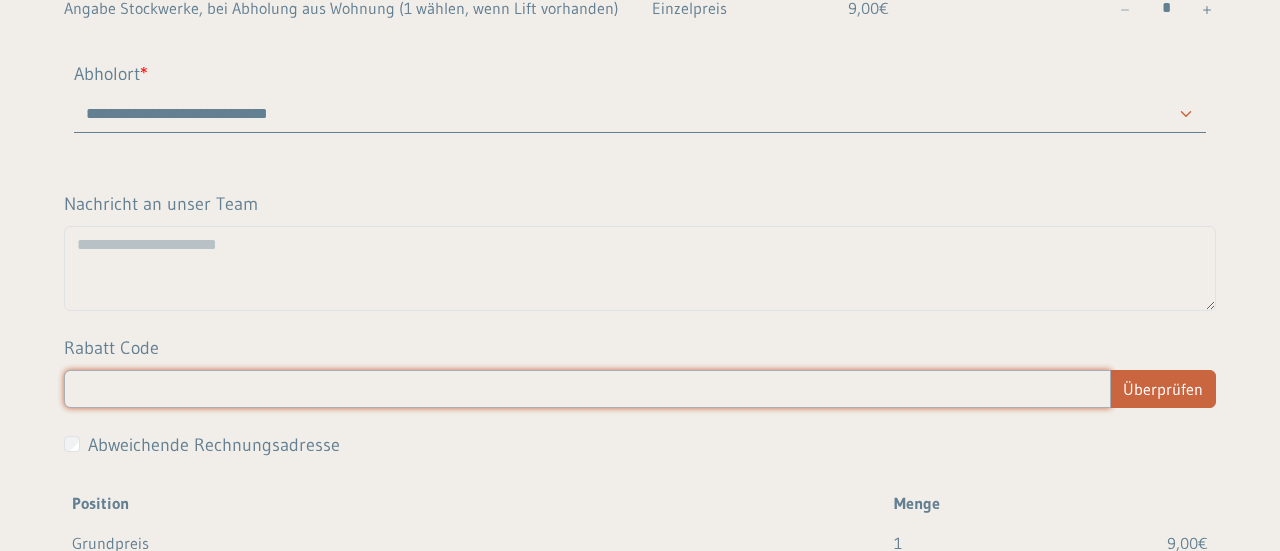 click at bounding box center (587, 389) 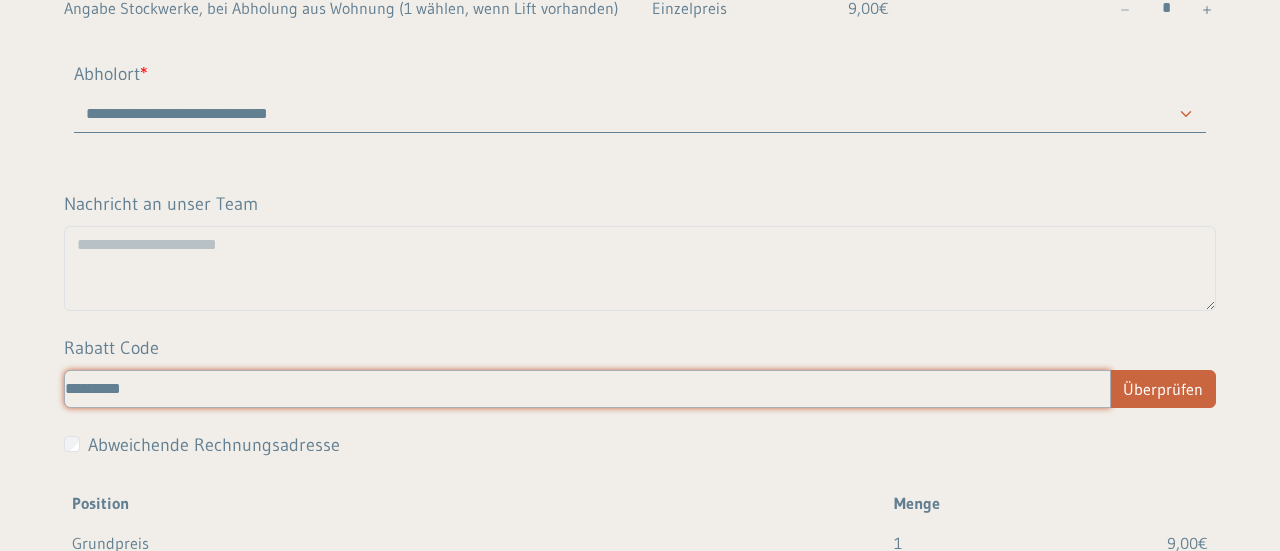 type on "*********" 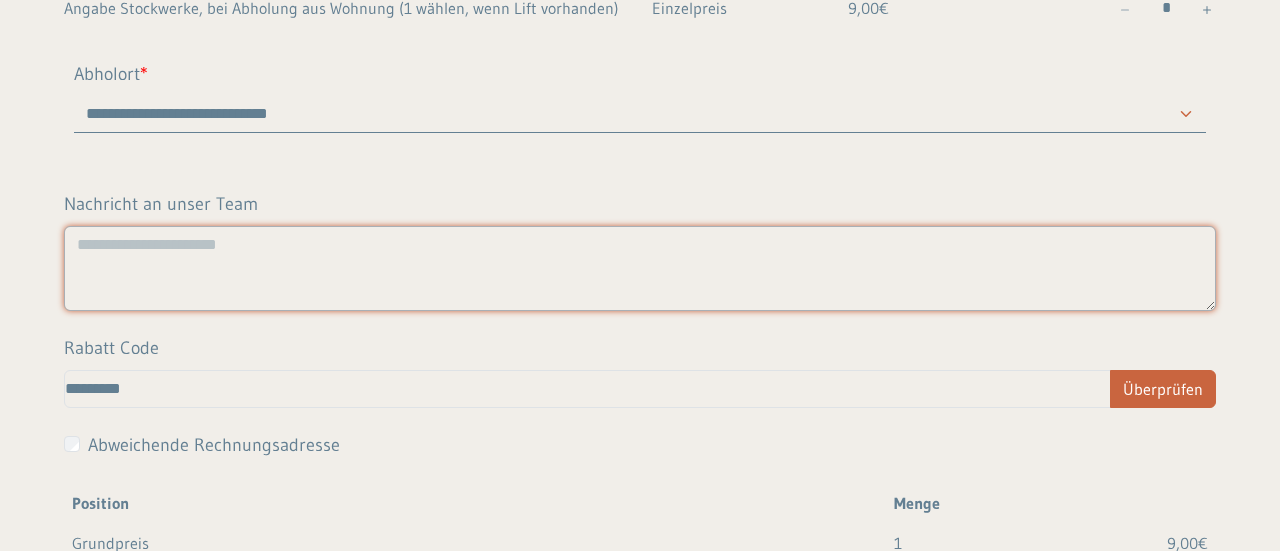 click on "Nachricht an unser Team" at bounding box center [640, 268] 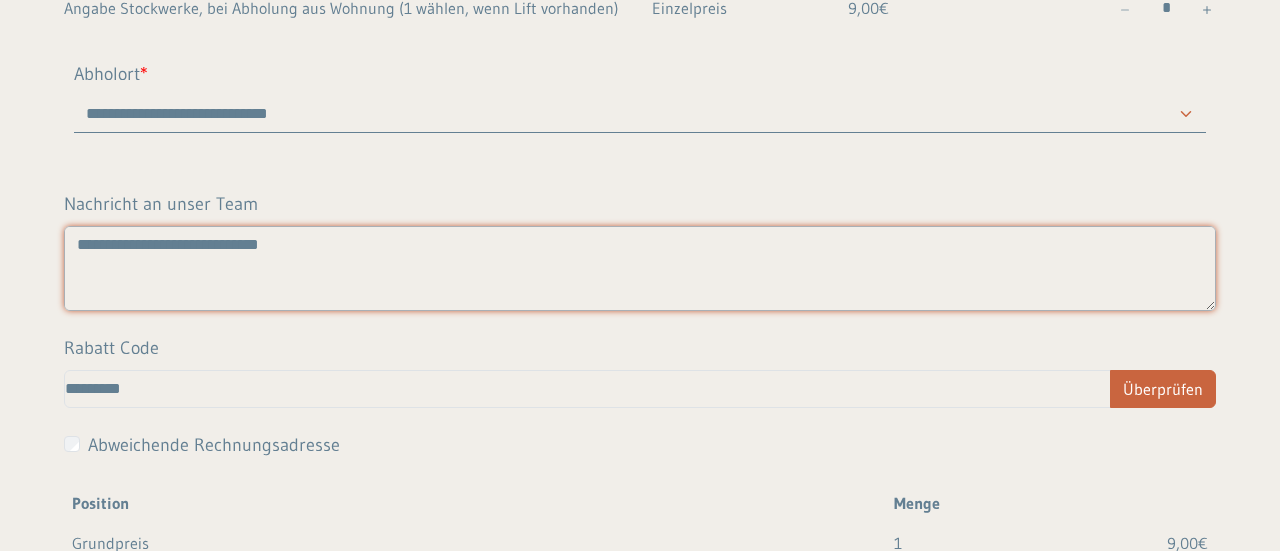 scroll, scrollTop: 100, scrollLeft: 0, axis: vertical 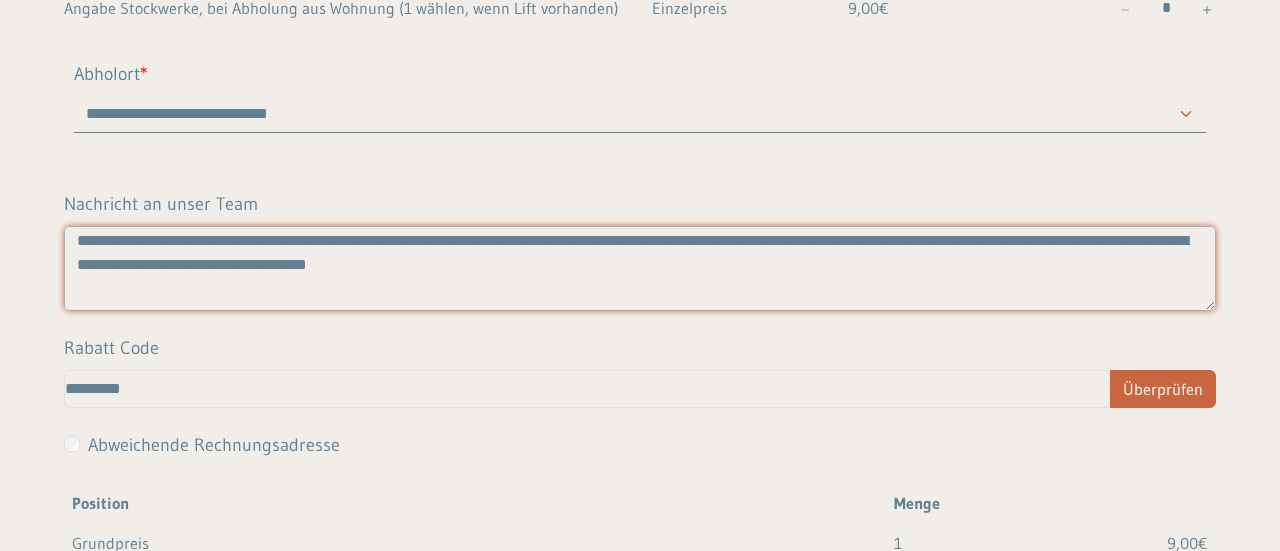 click on "**********" at bounding box center (640, 268) 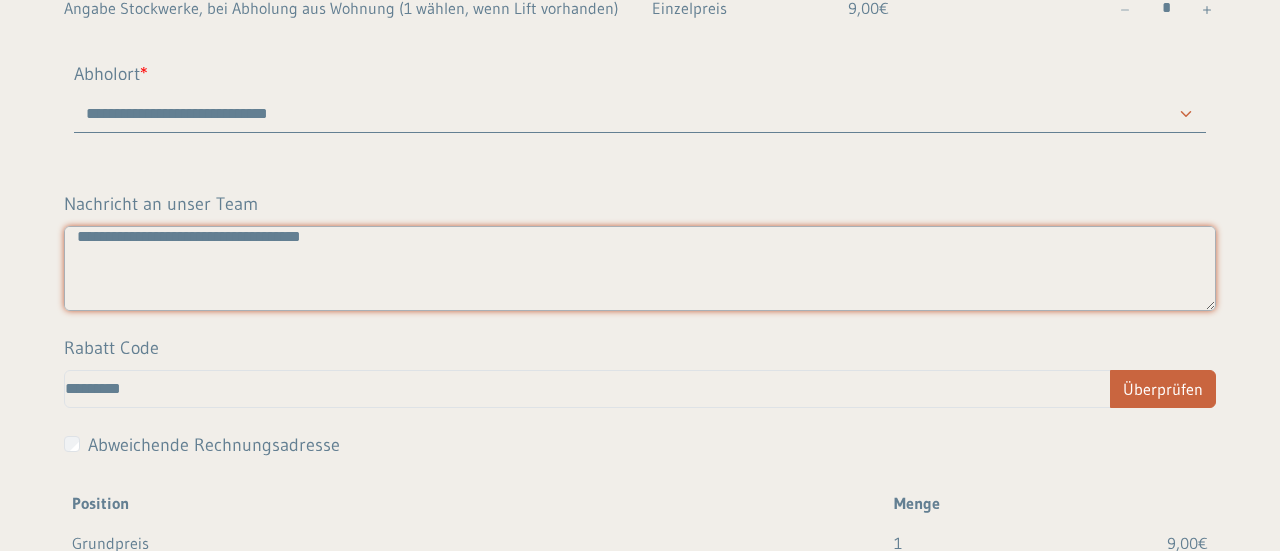 scroll, scrollTop: 56, scrollLeft: 0, axis: vertical 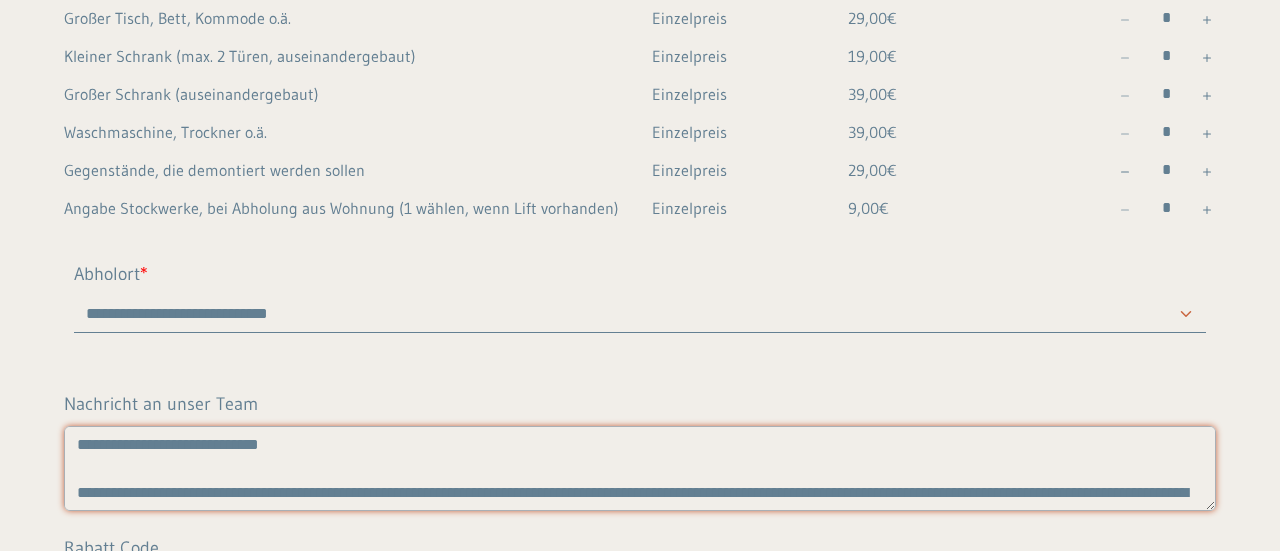 click on "**********" at bounding box center (640, 468) 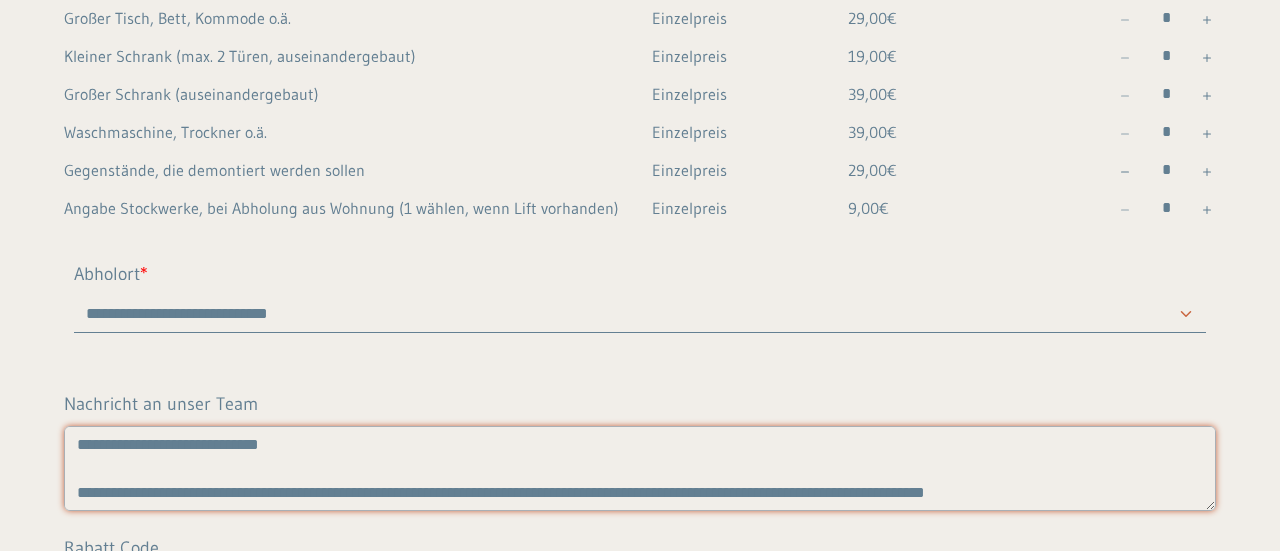 scroll, scrollTop: 16, scrollLeft: 0, axis: vertical 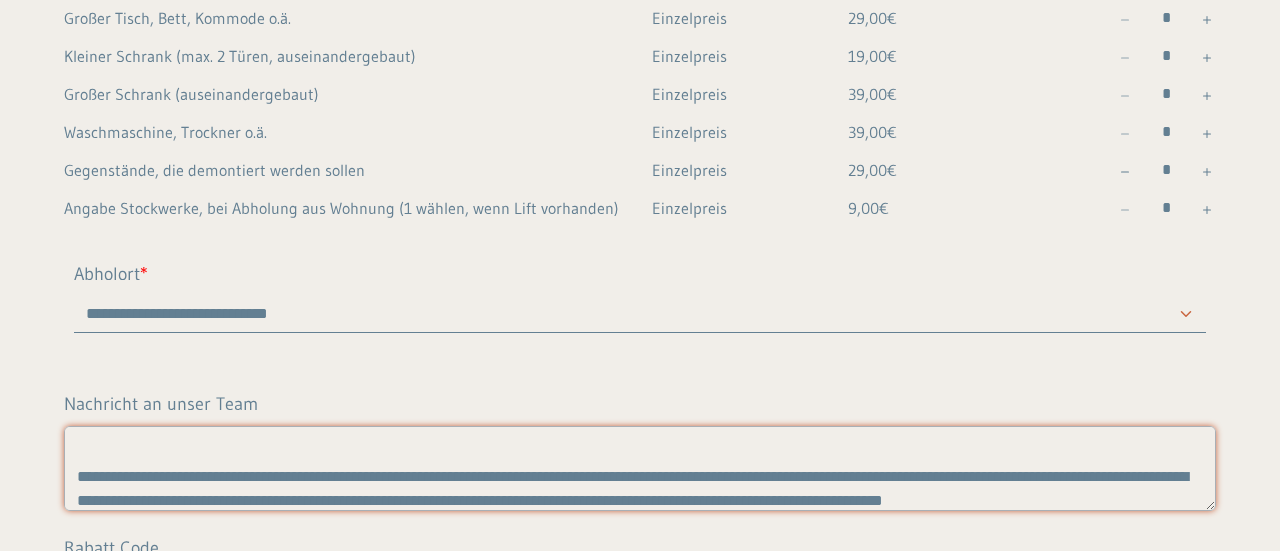 click on "**********" at bounding box center [640, 468] 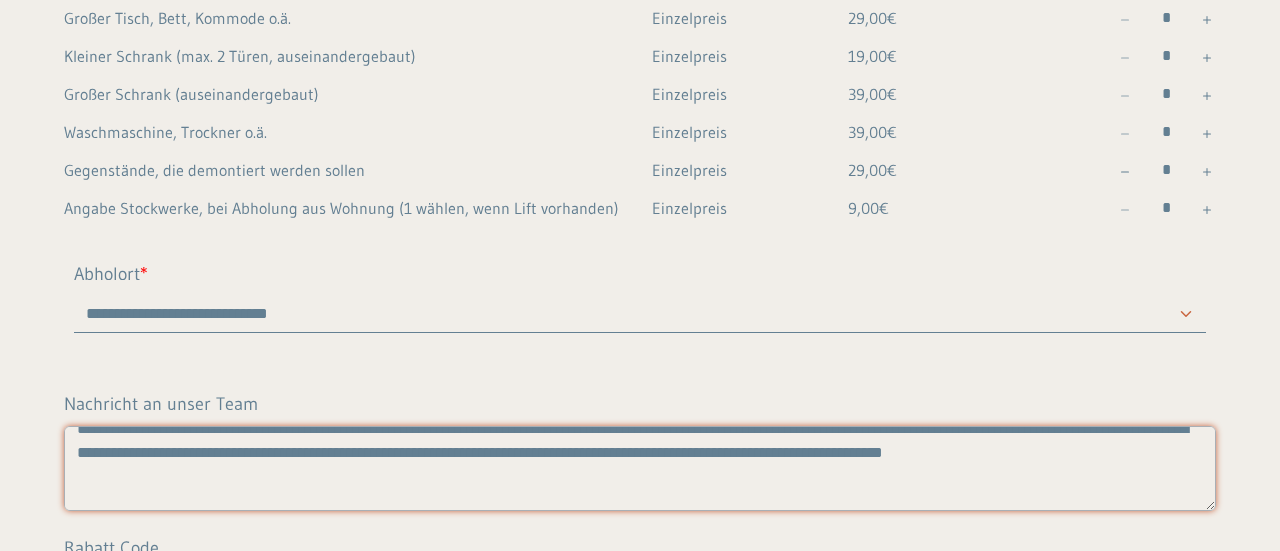 scroll, scrollTop: 128, scrollLeft: 0, axis: vertical 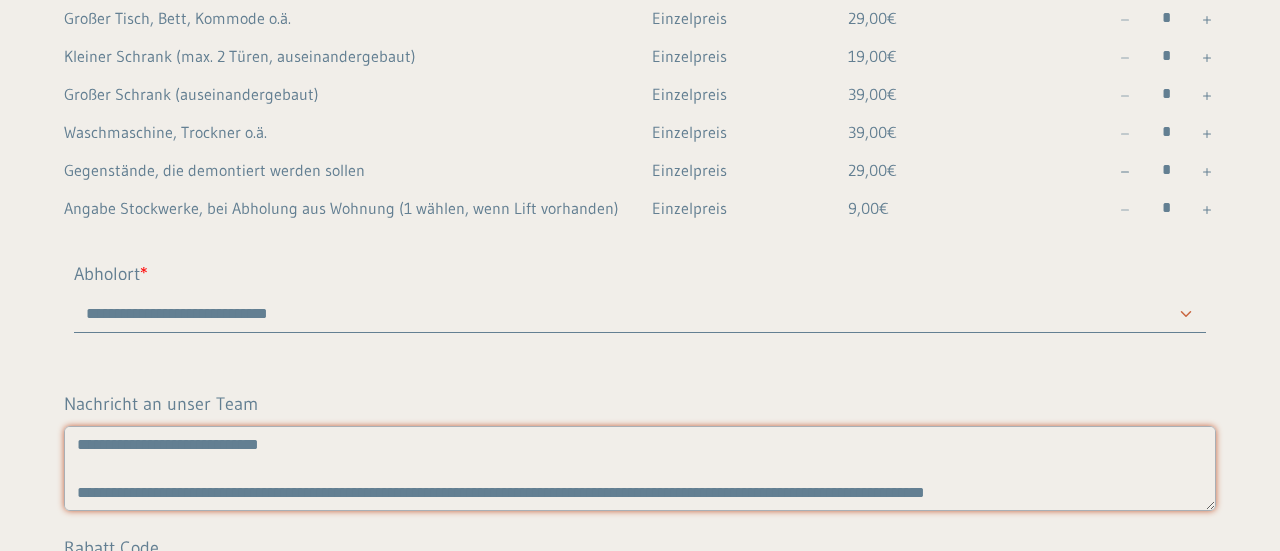 drag, startPoint x: 469, startPoint y: 426, endPoint x: 166, endPoint y: 479, distance: 307.6004 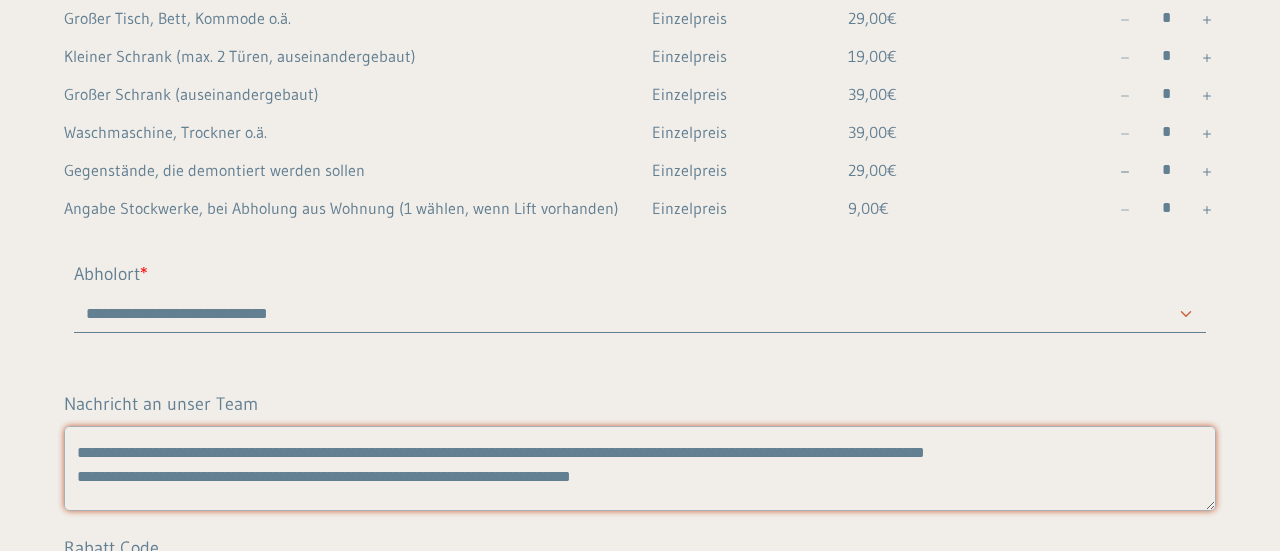 scroll, scrollTop: 100, scrollLeft: 0, axis: vertical 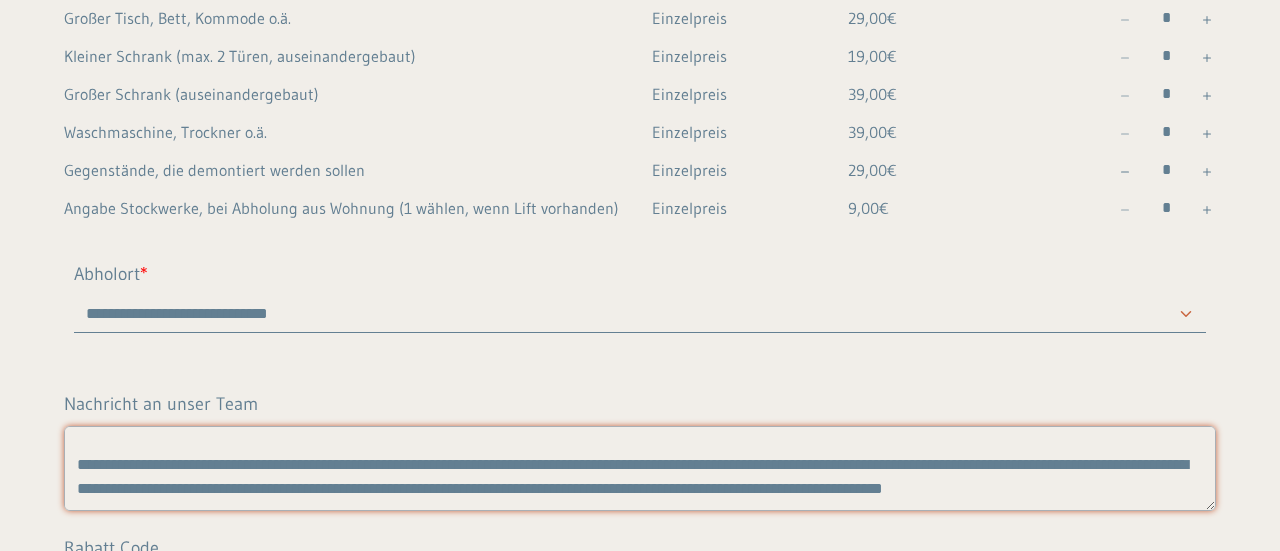 click on "**********" at bounding box center (640, 468) 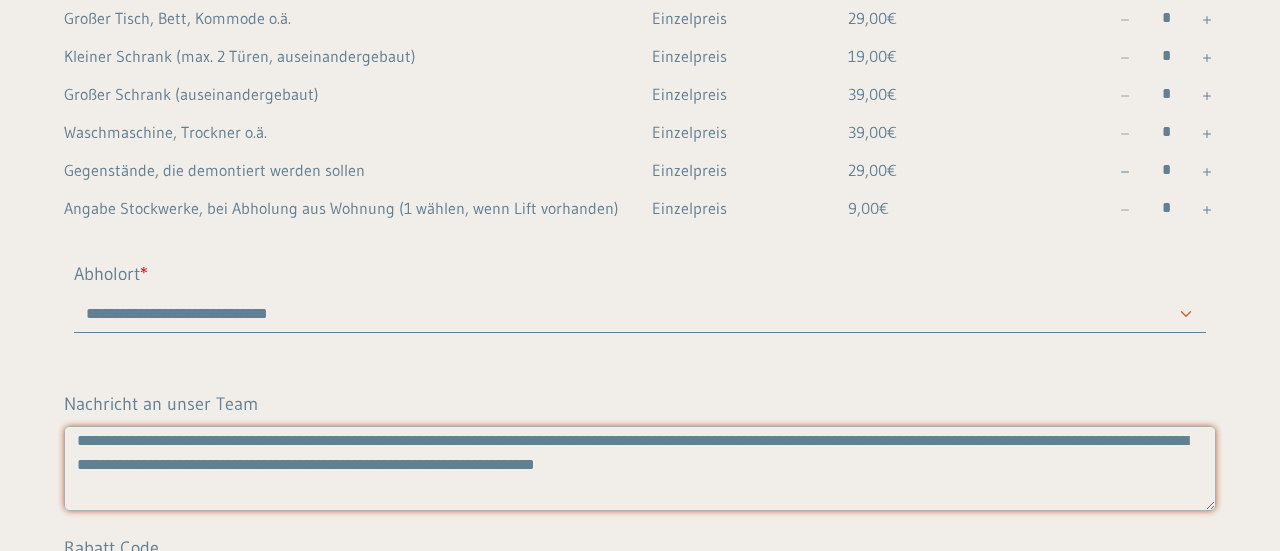 click on "**********" at bounding box center (640, 468) 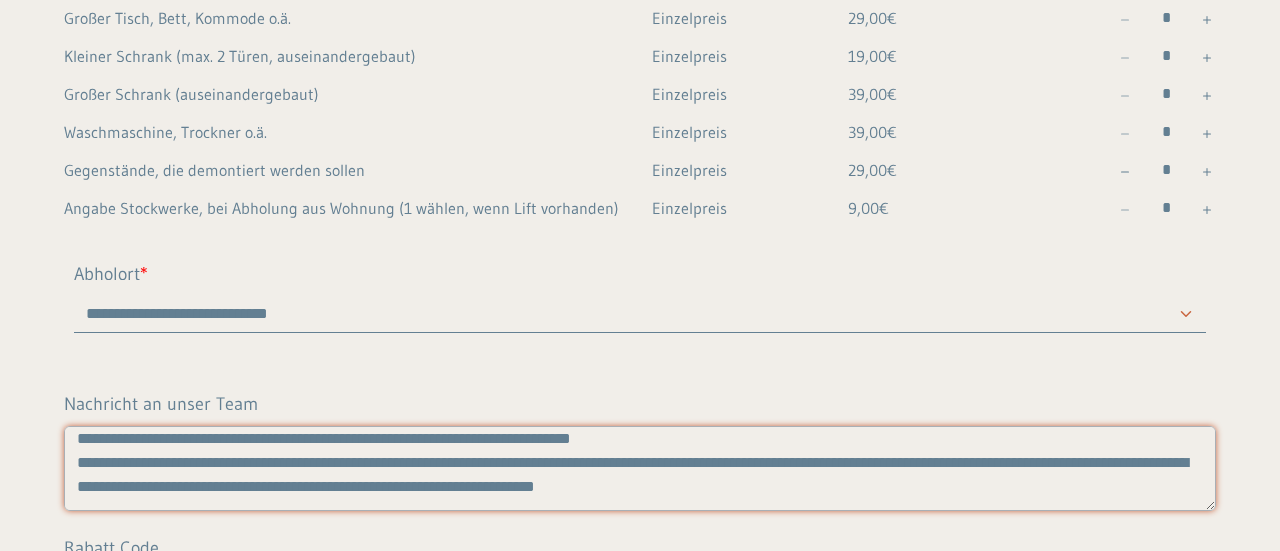 scroll, scrollTop: 60, scrollLeft: 0, axis: vertical 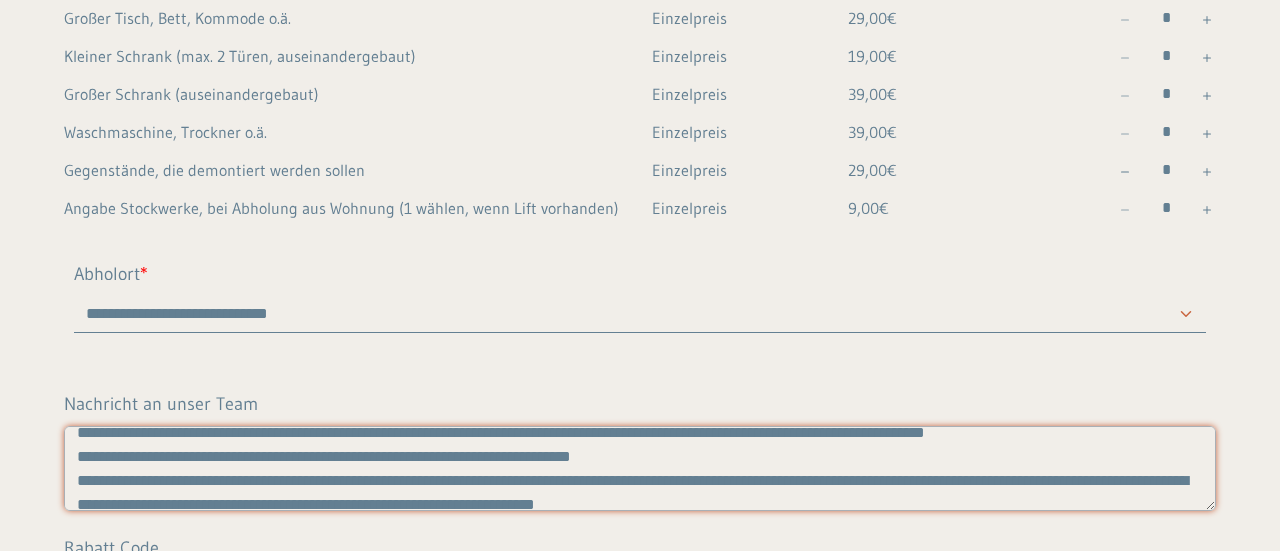 click on "**********" at bounding box center [640, 468] 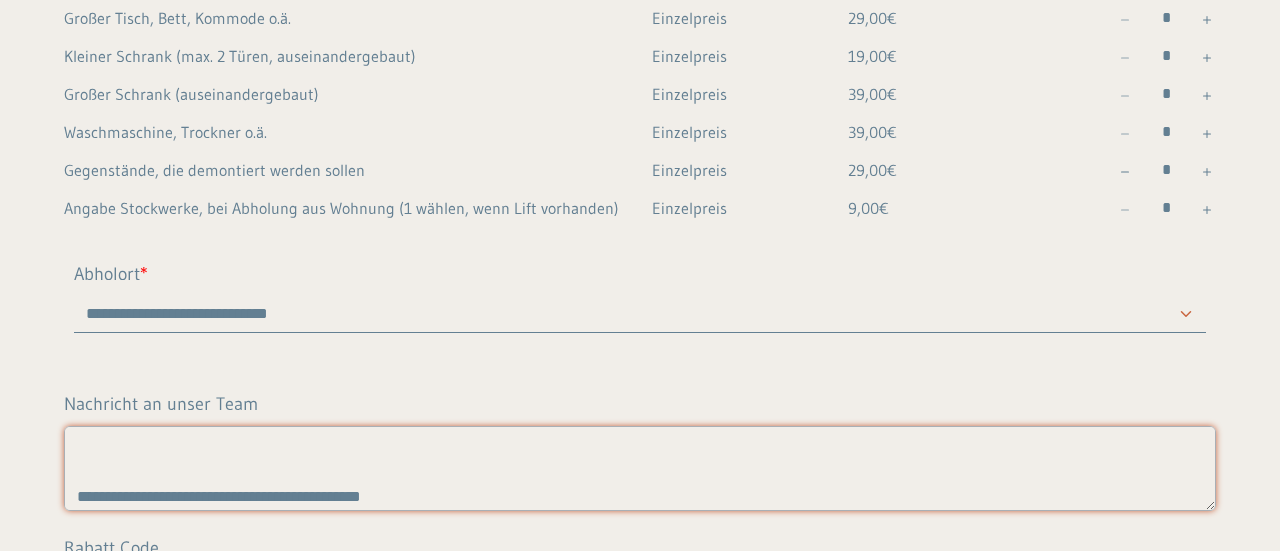 scroll, scrollTop: 168, scrollLeft: 0, axis: vertical 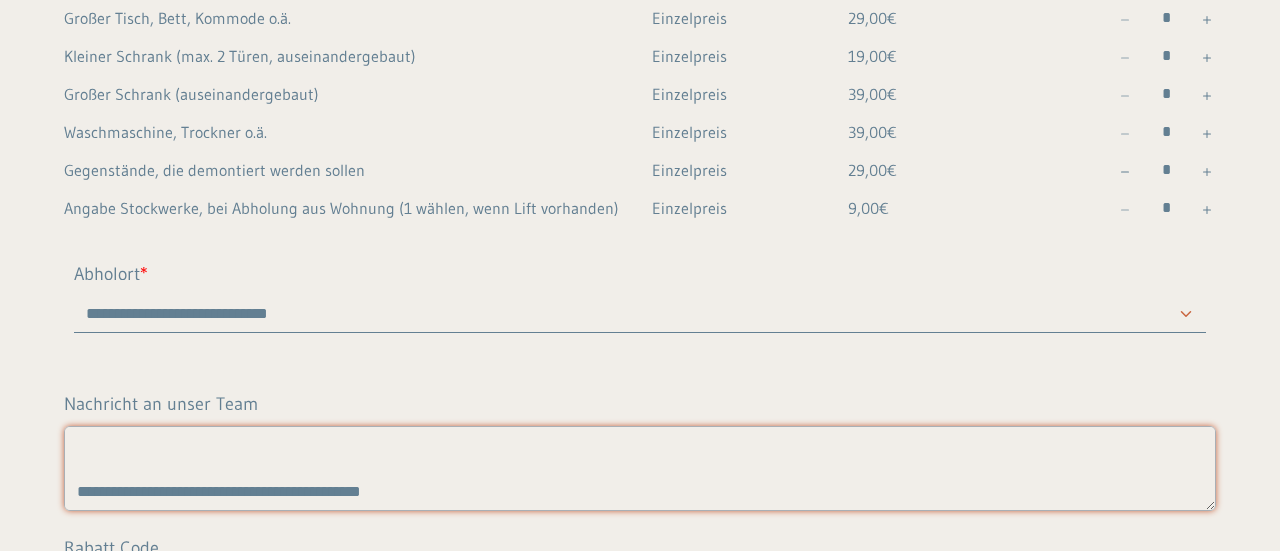 click on "**********" at bounding box center (640, 468) 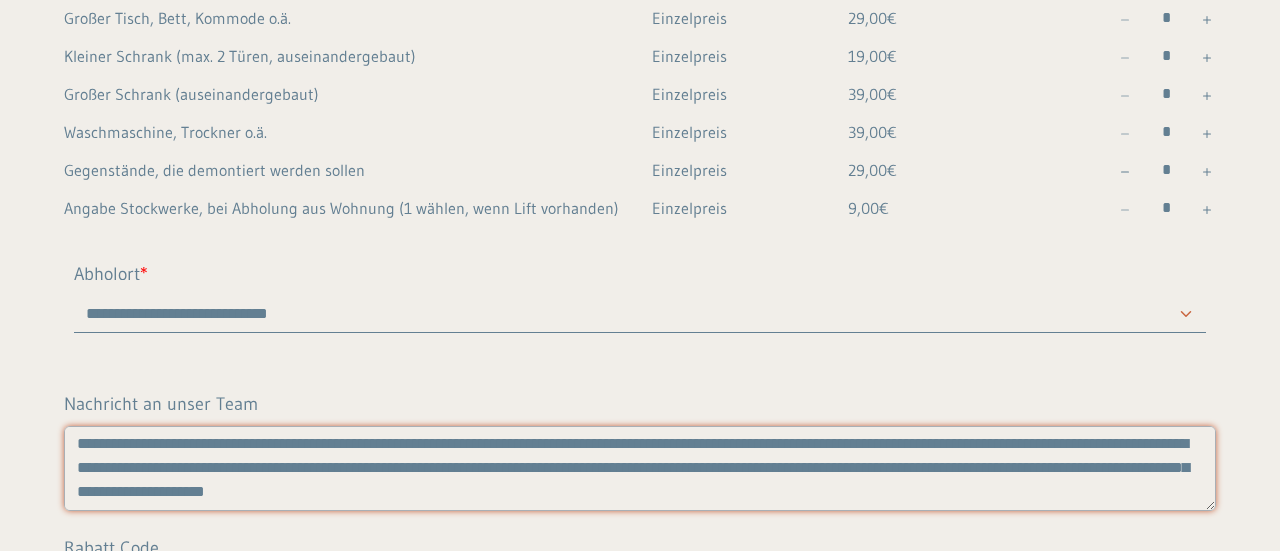 scroll, scrollTop: 72, scrollLeft: 0, axis: vertical 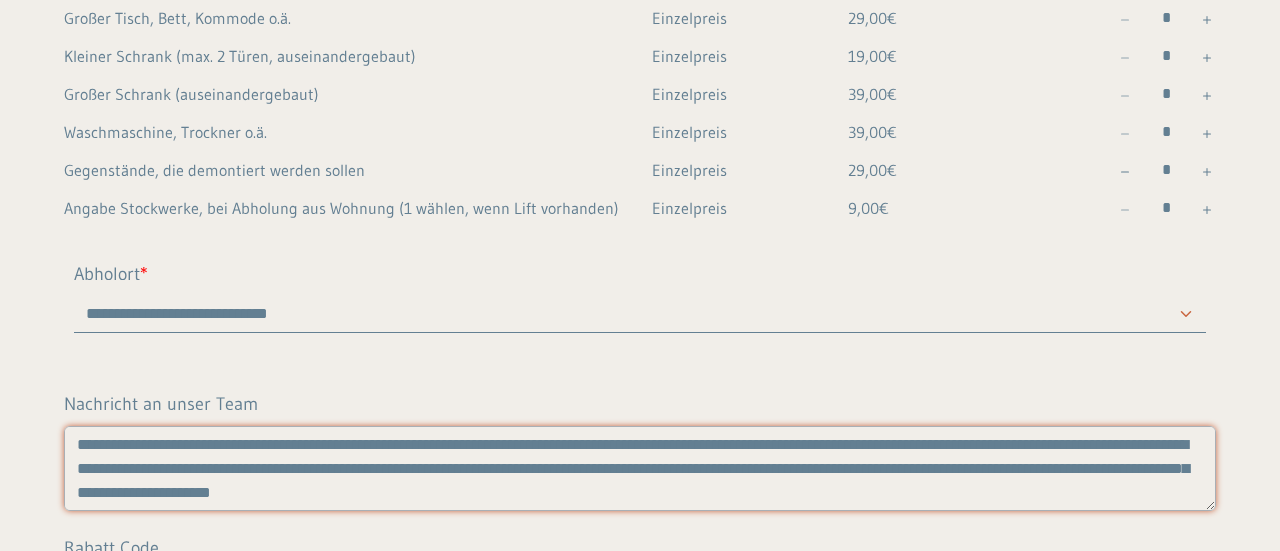 drag, startPoint x: 558, startPoint y: 486, endPoint x: 307, endPoint y: 503, distance: 251.57504 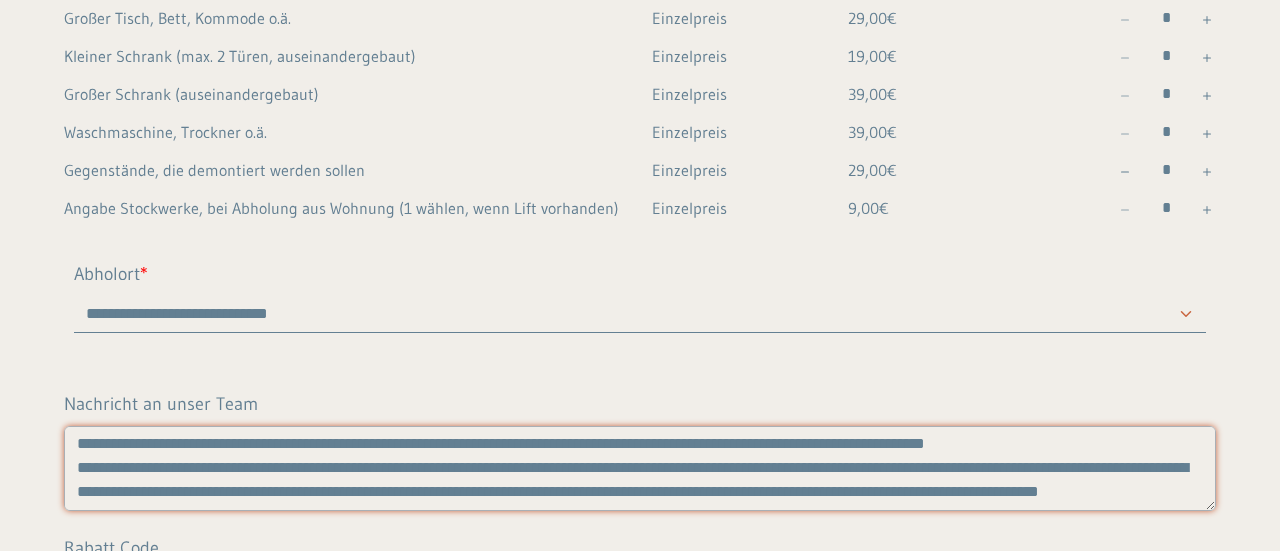 drag, startPoint x: 300, startPoint y: 485, endPoint x: 277, endPoint y: 461, distance: 33.24154 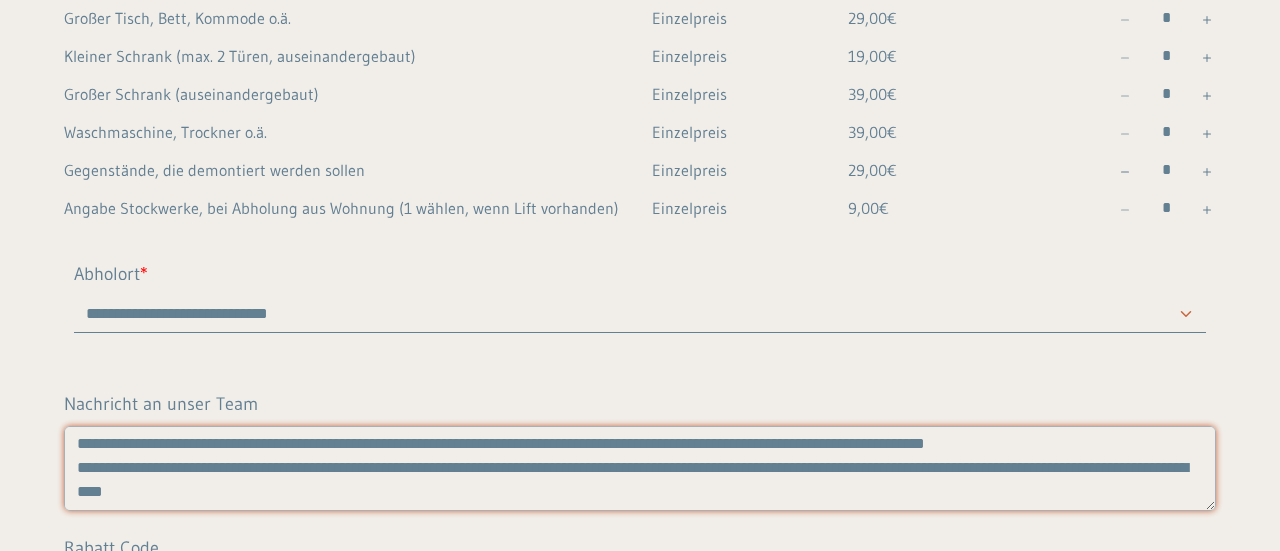 scroll, scrollTop: 48, scrollLeft: 0, axis: vertical 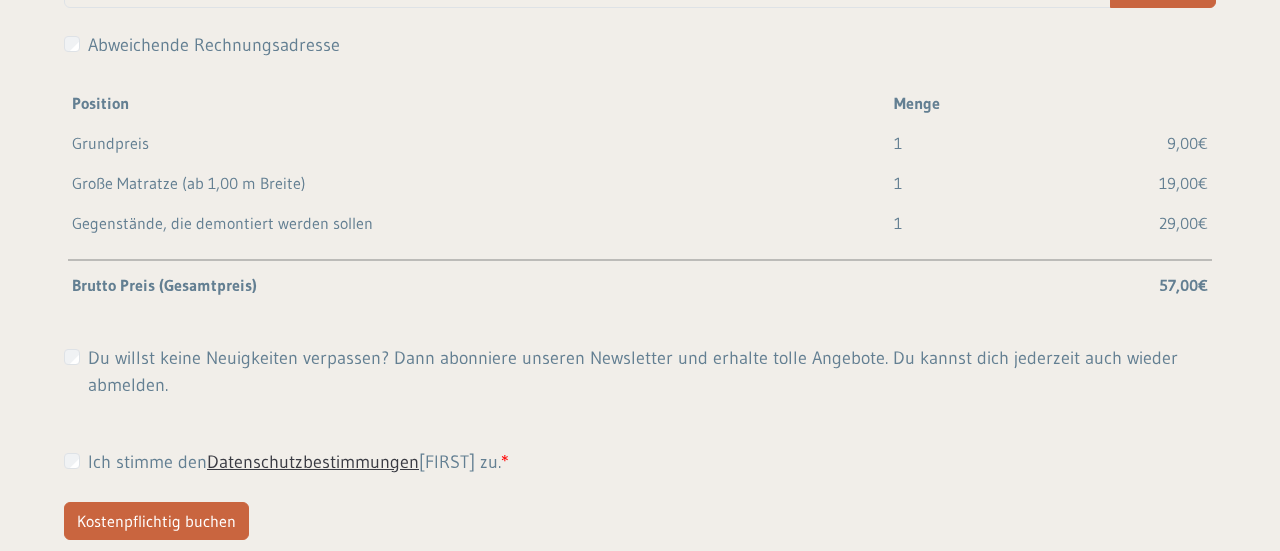 type on "**********" 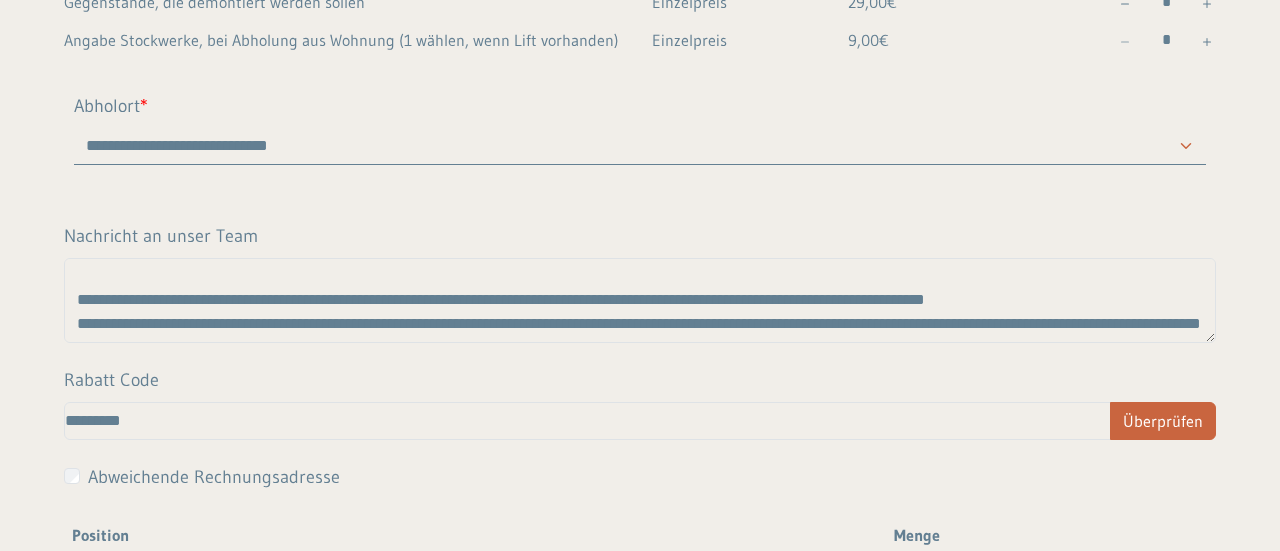 scroll, scrollTop: 1300, scrollLeft: 0, axis: vertical 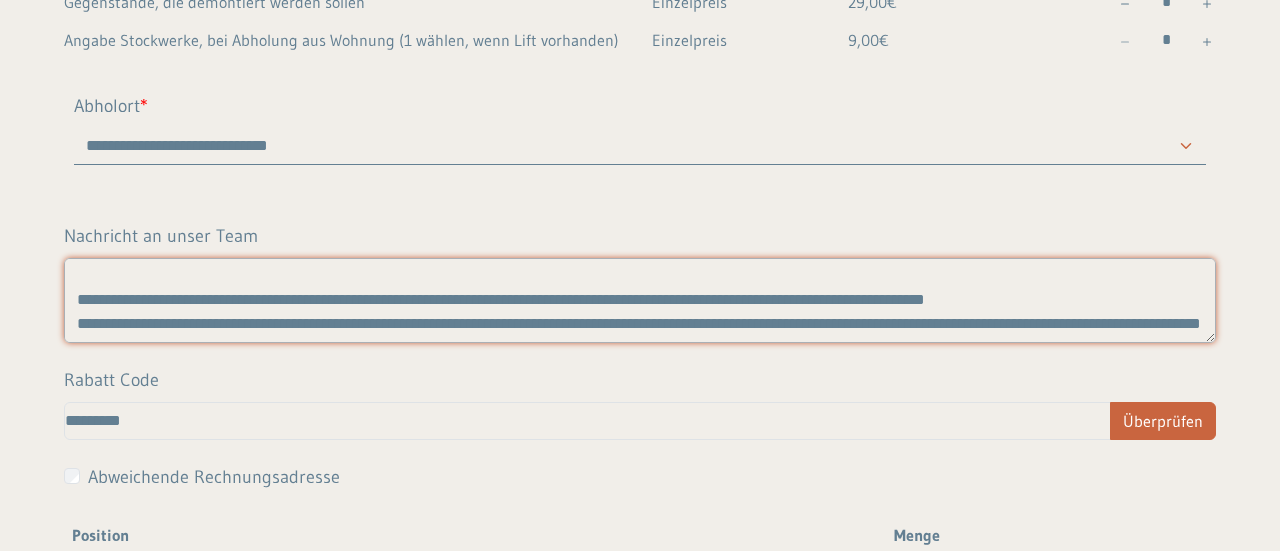 drag, startPoint x: 64, startPoint y: 365, endPoint x: 299, endPoint y: 415, distance: 240.26027 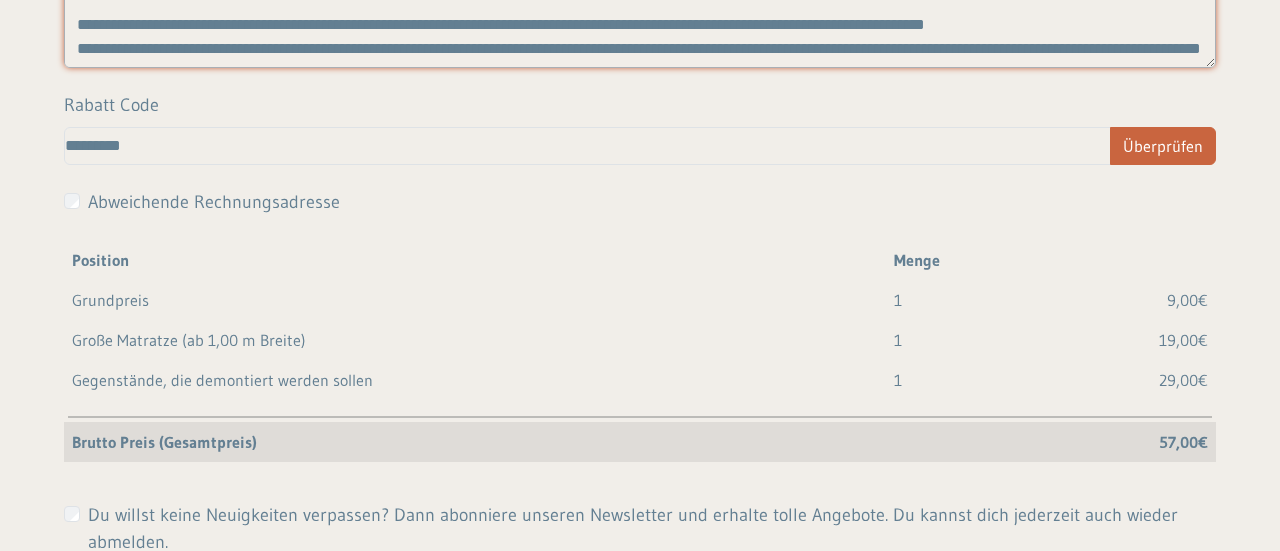 scroll, scrollTop: 1600, scrollLeft: 0, axis: vertical 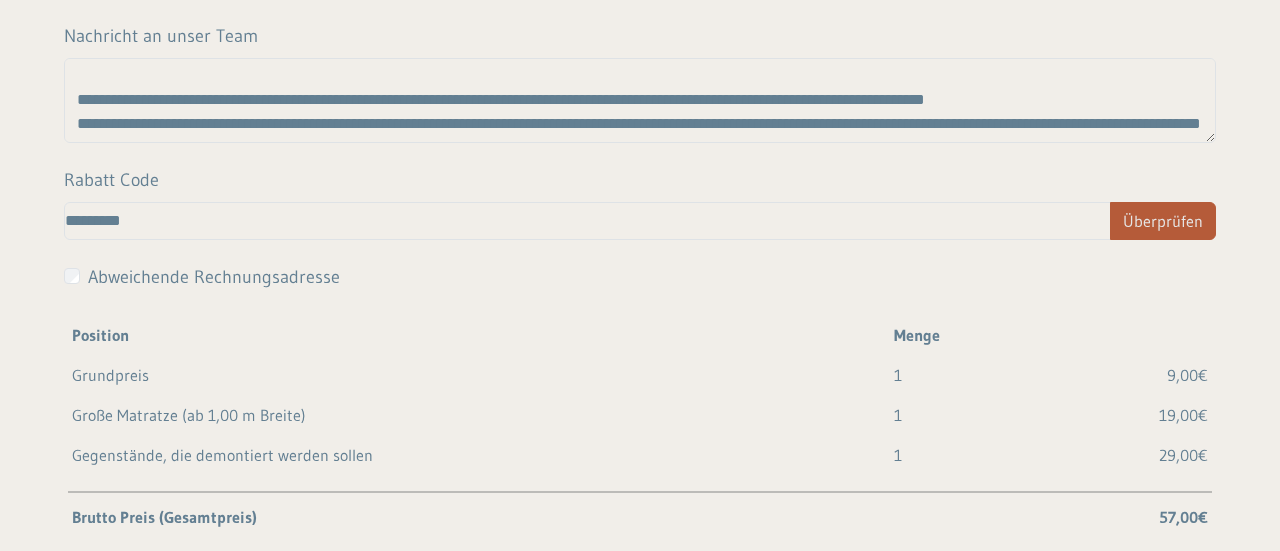 click on "Überprüfen" at bounding box center (1163, 221) 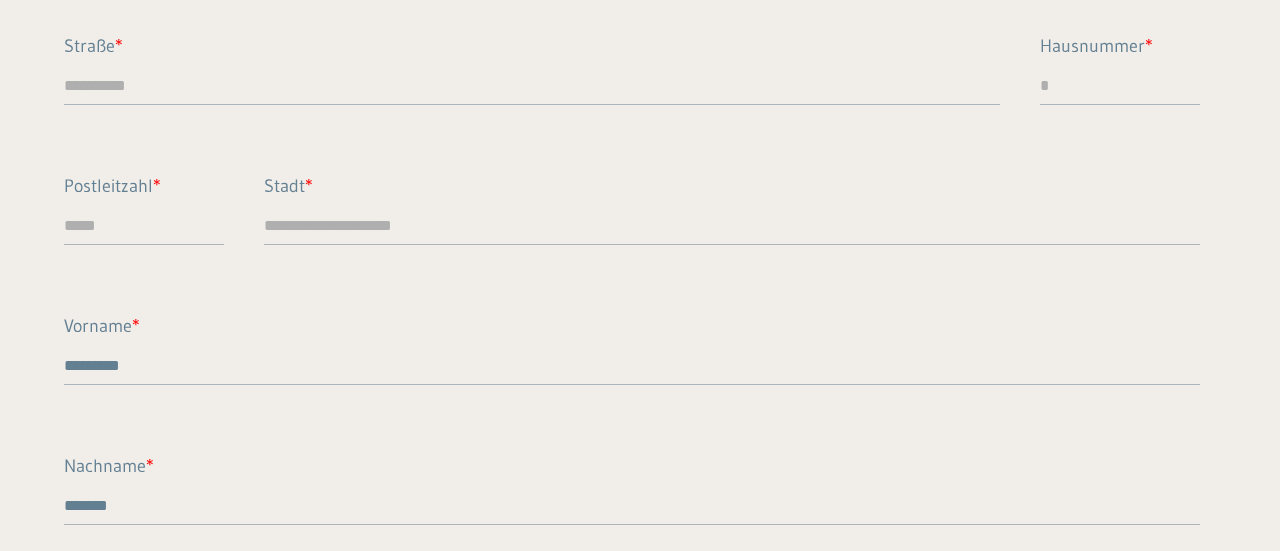 scroll, scrollTop: 0, scrollLeft: 0, axis: both 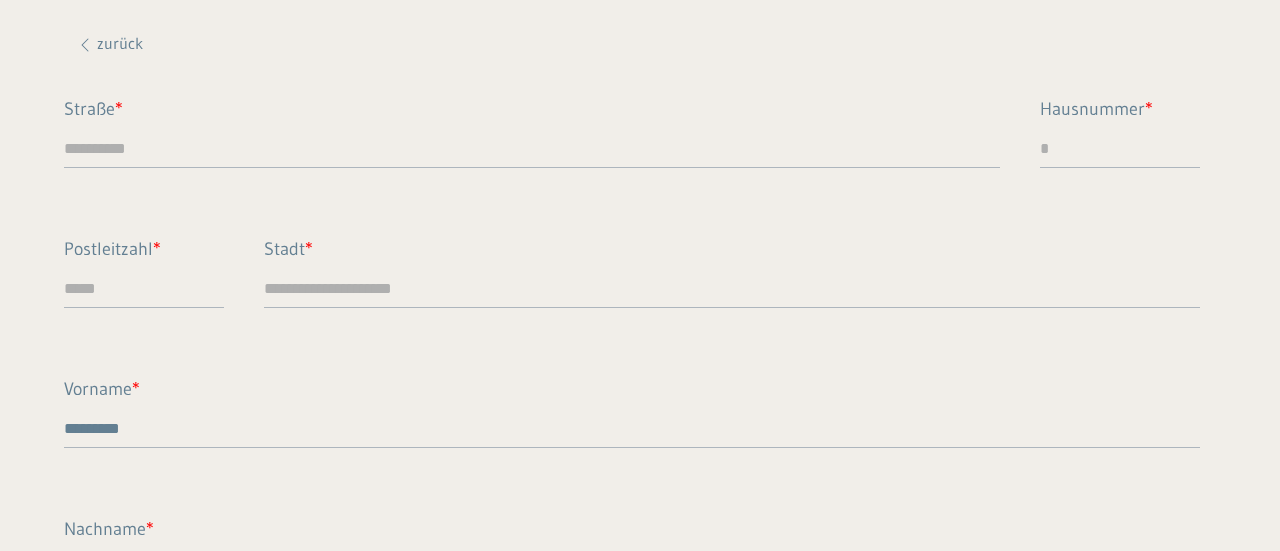 click on "zurück" at bounding box center [118, 43] 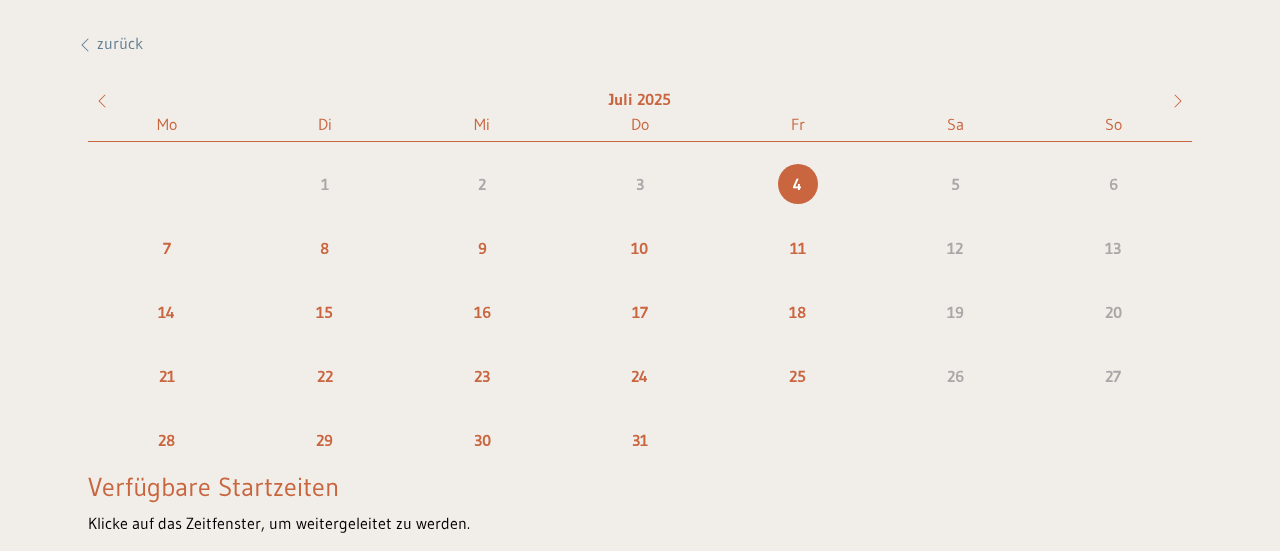 click on "4" at bounding box center (798, 184) 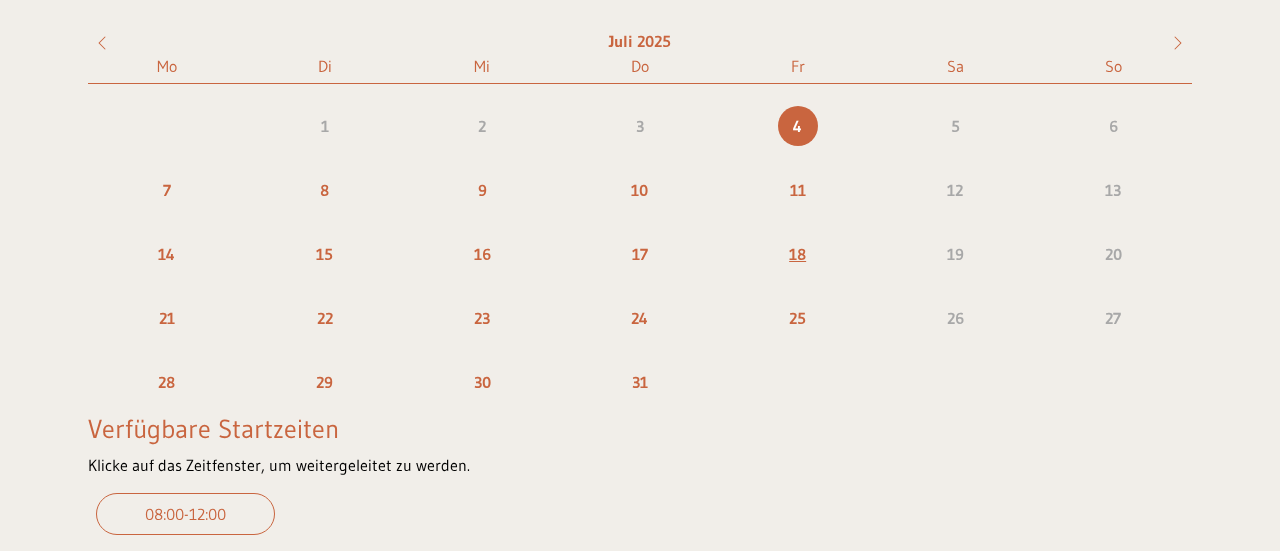 scroll, scrollTop: 88, scrollLeft: 0, axis: vertical 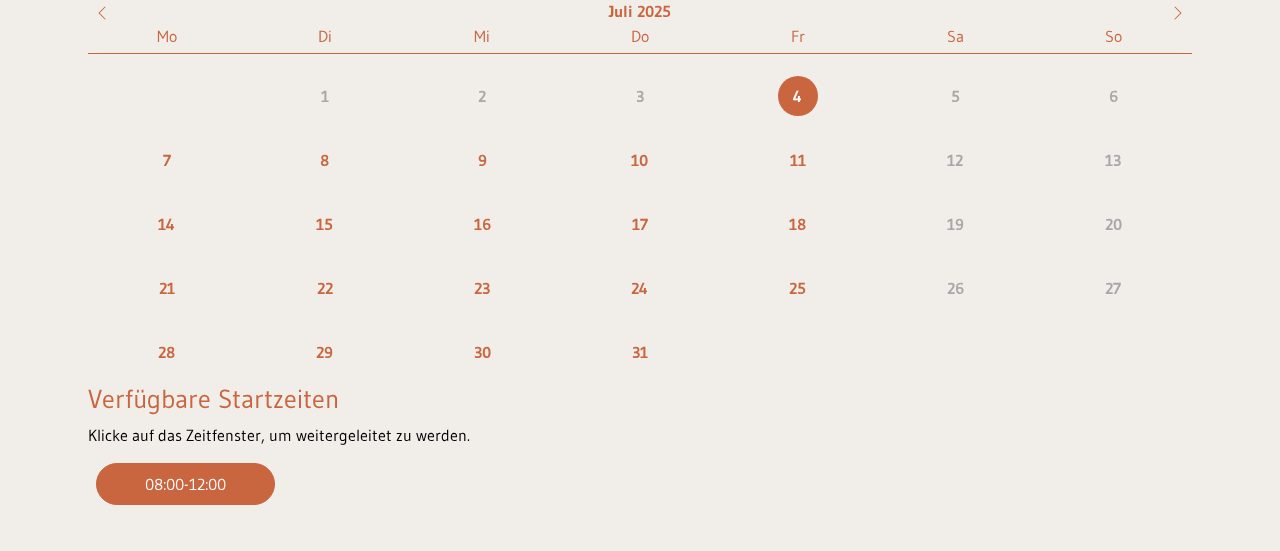 click on "08:00  -  12:00" at bounding box center [185, 484] 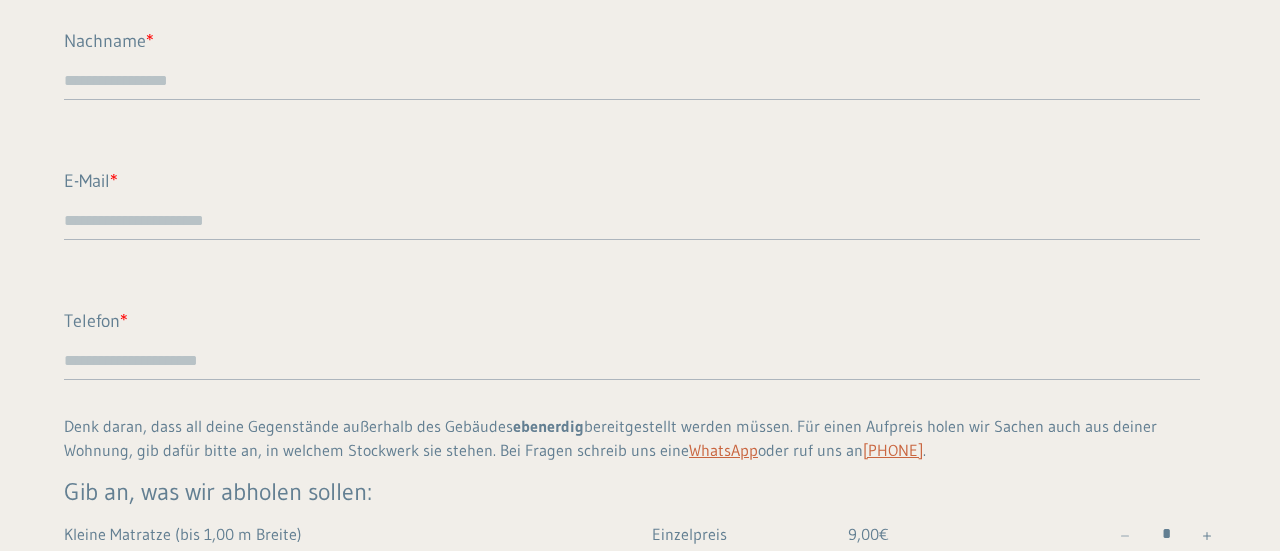 scroll, scrollTop: 788, scrollLeft: 0, axis: vertical 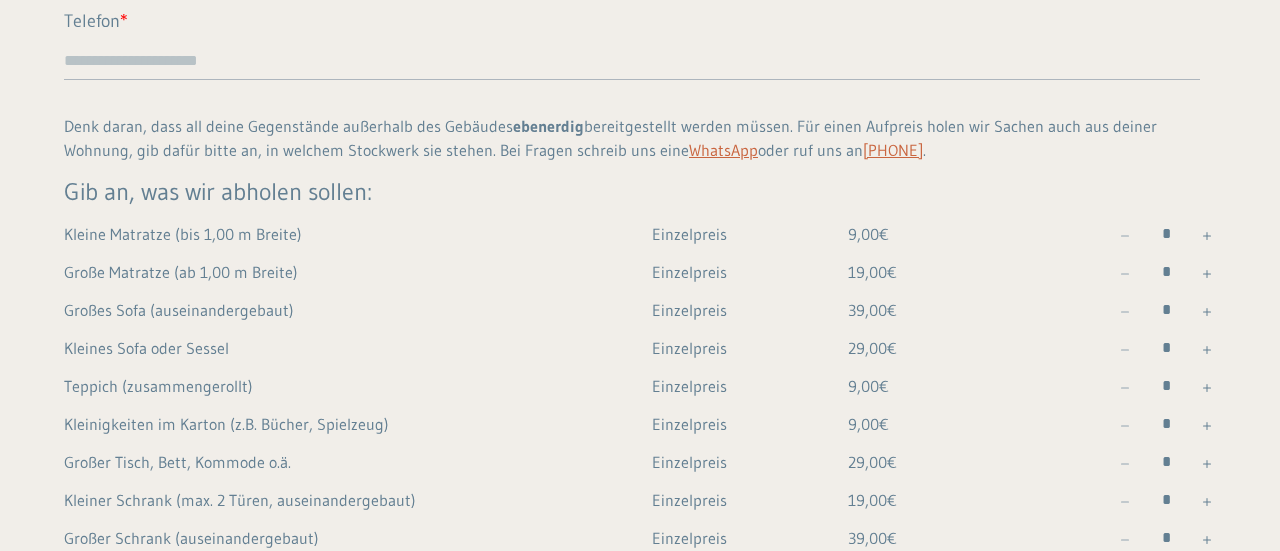 click at bounding box center [1207, 274] 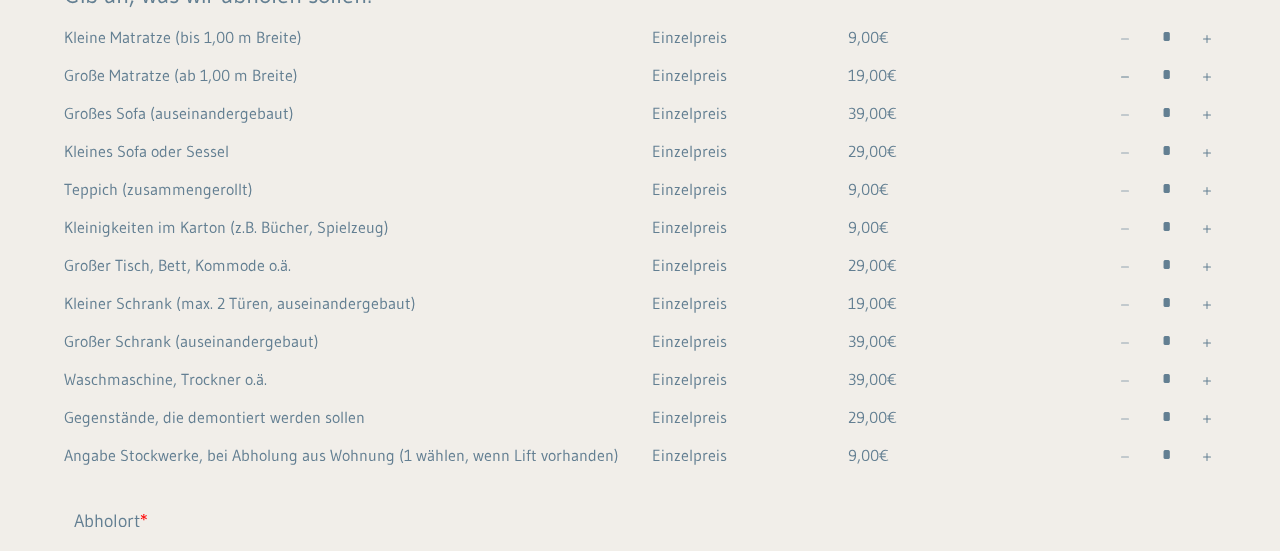 scroll, scrollTop: 988, scrollLeft: 0, axis: vertical 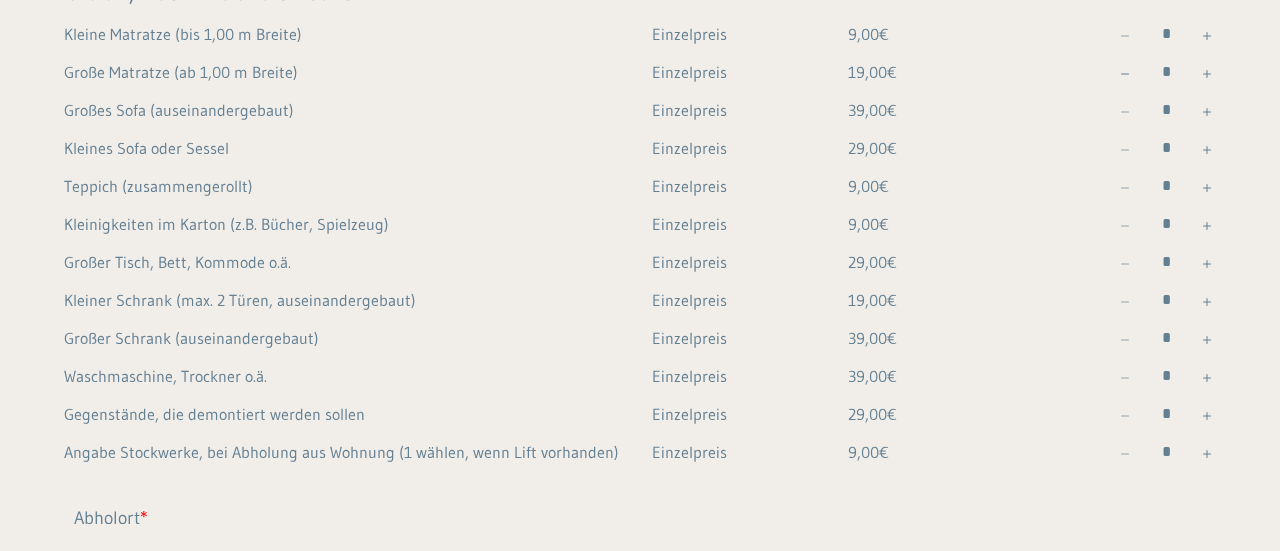 click at bounding box center (1207, 302) 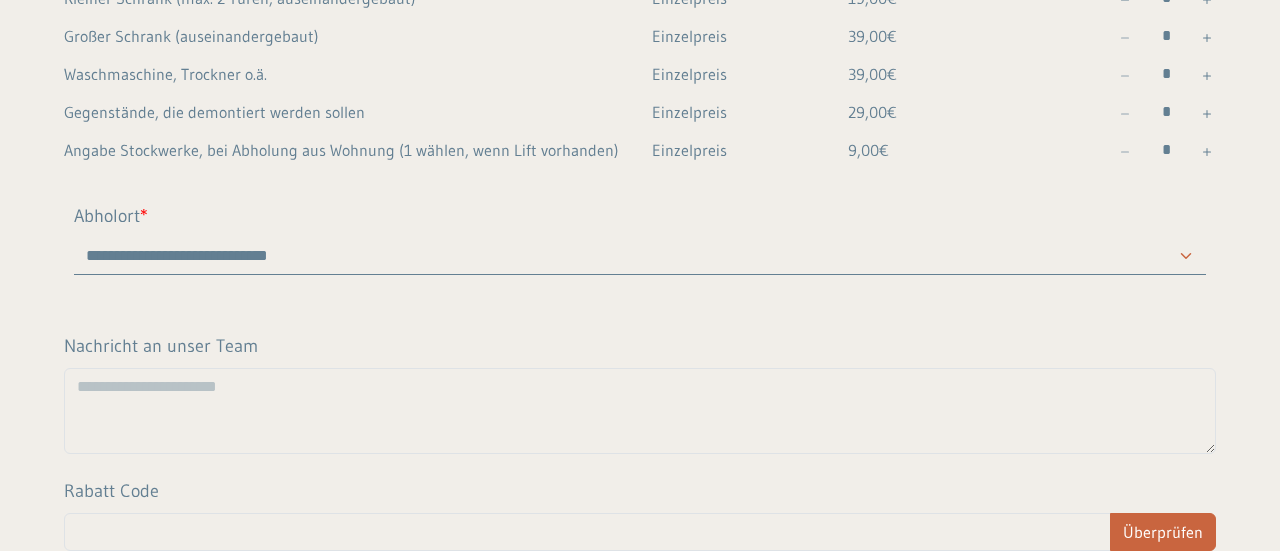 scroll, scrollTop: 1388, scrollLeft: 0, axis: vertical 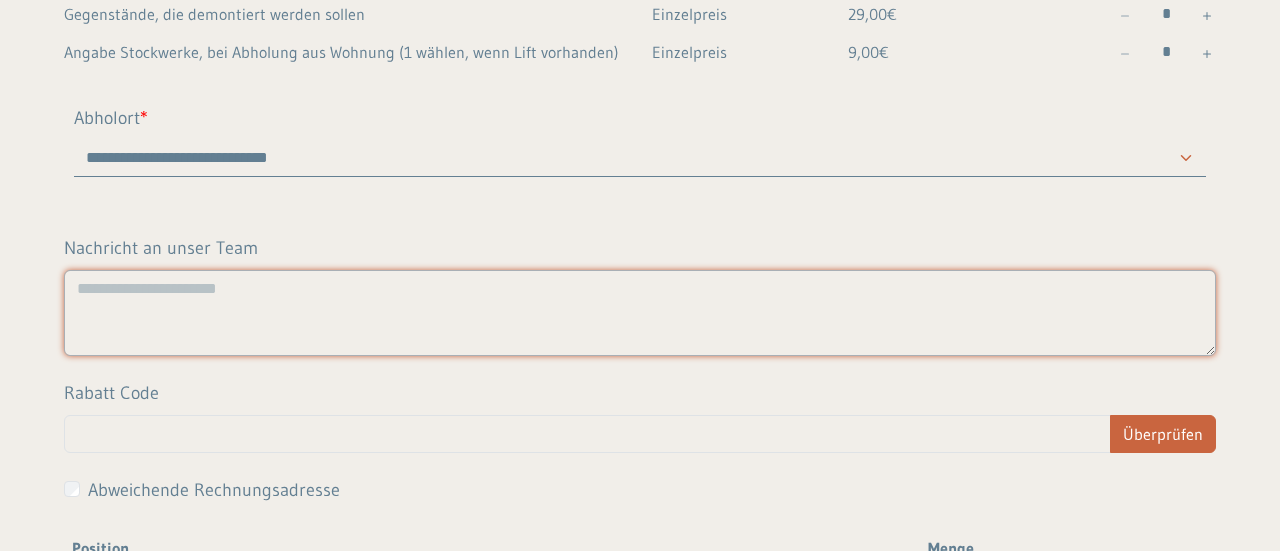 click on "Nachricht an unser Team" at bounding box center (640, 313) 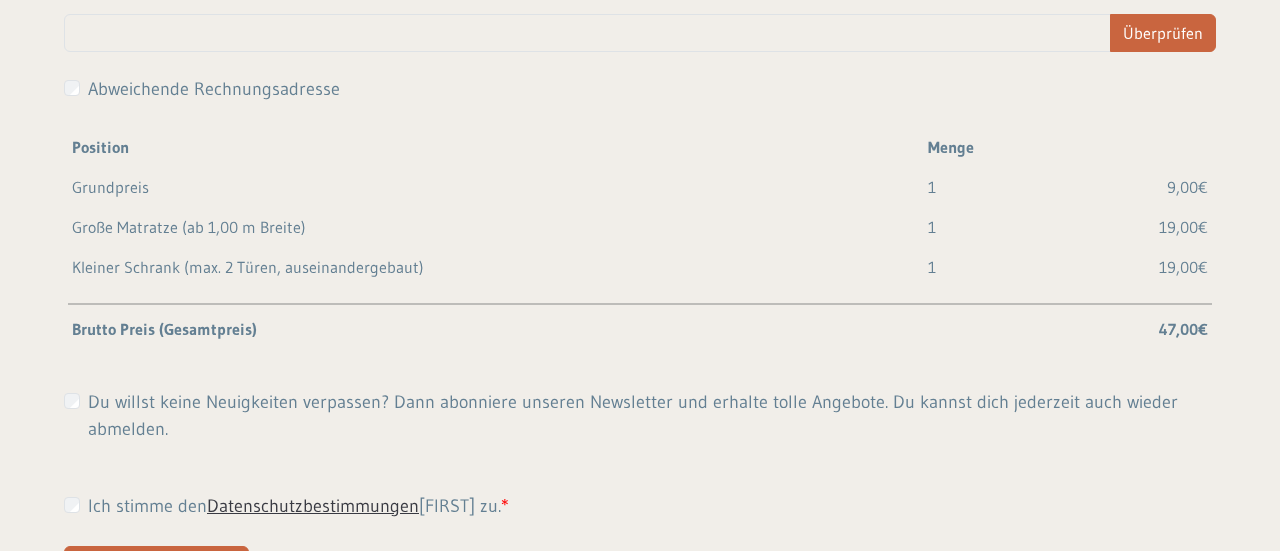 scroll, scrollTop: 1832, scrollLeft: 0, axis: vertical 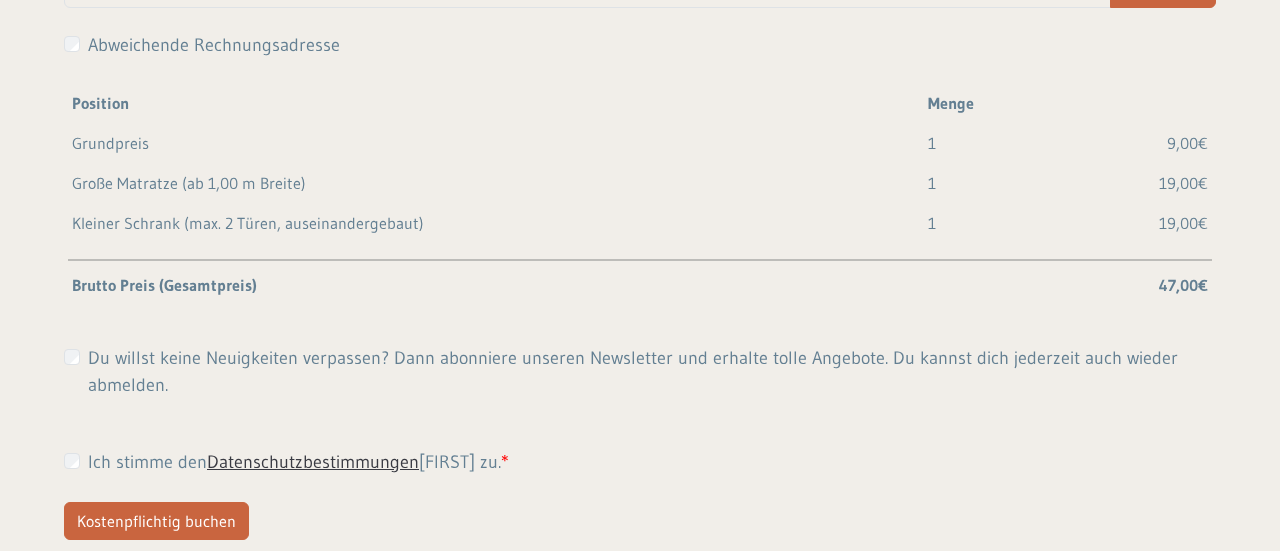 type on "**********" 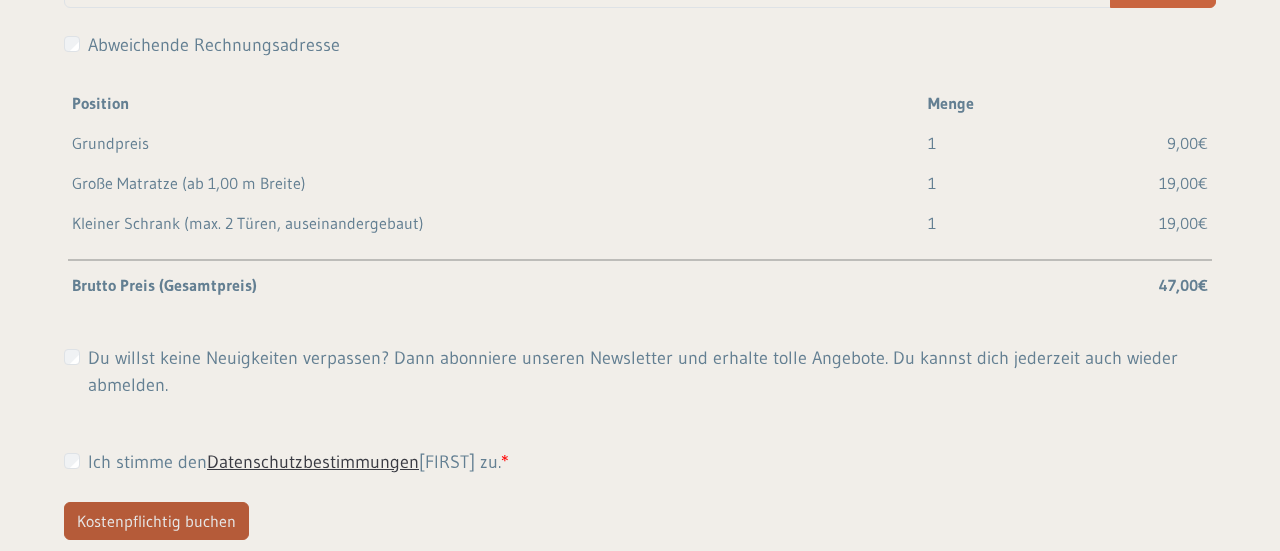 click on "Kostenpflichtig buchen" at bounding box center (156, 521) 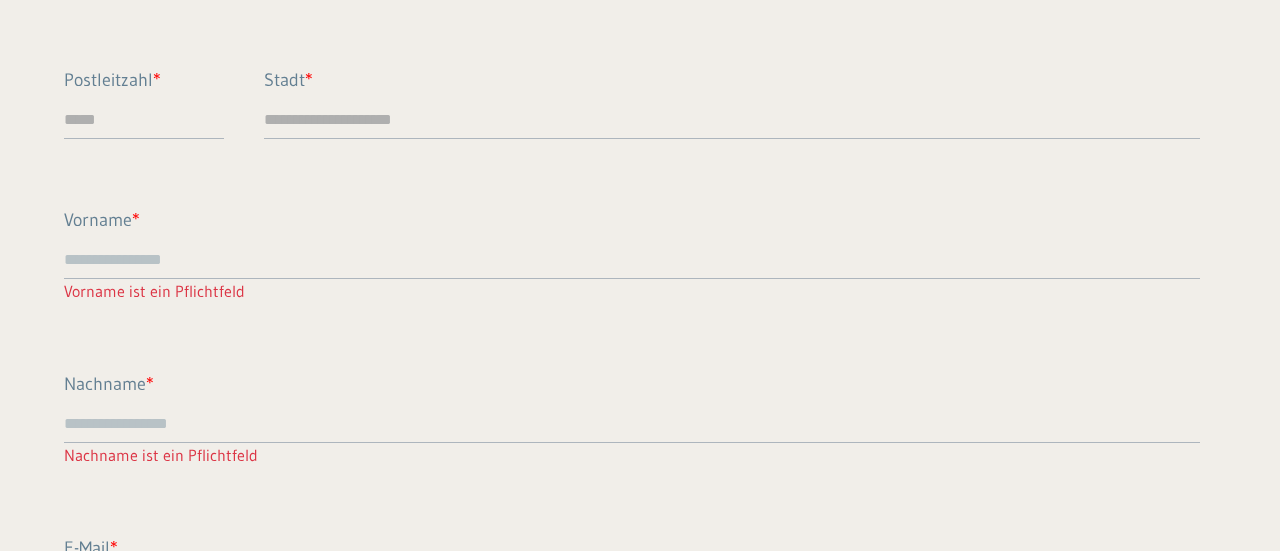 scroll, scrollTop: 152, scrollLeft: 0, axis: vertical 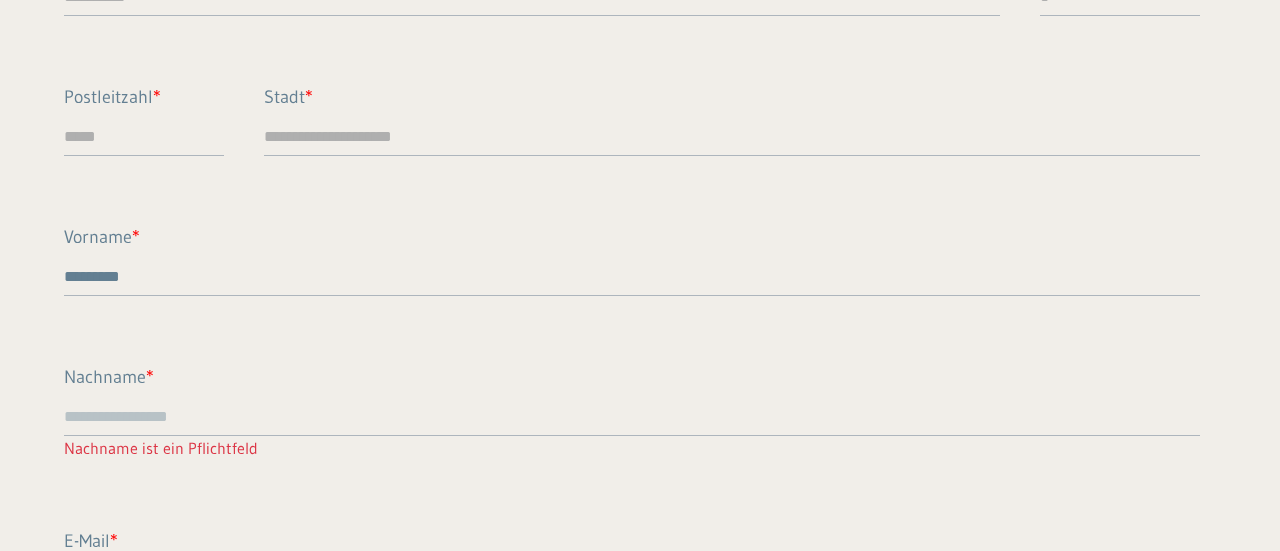 type on "*********" 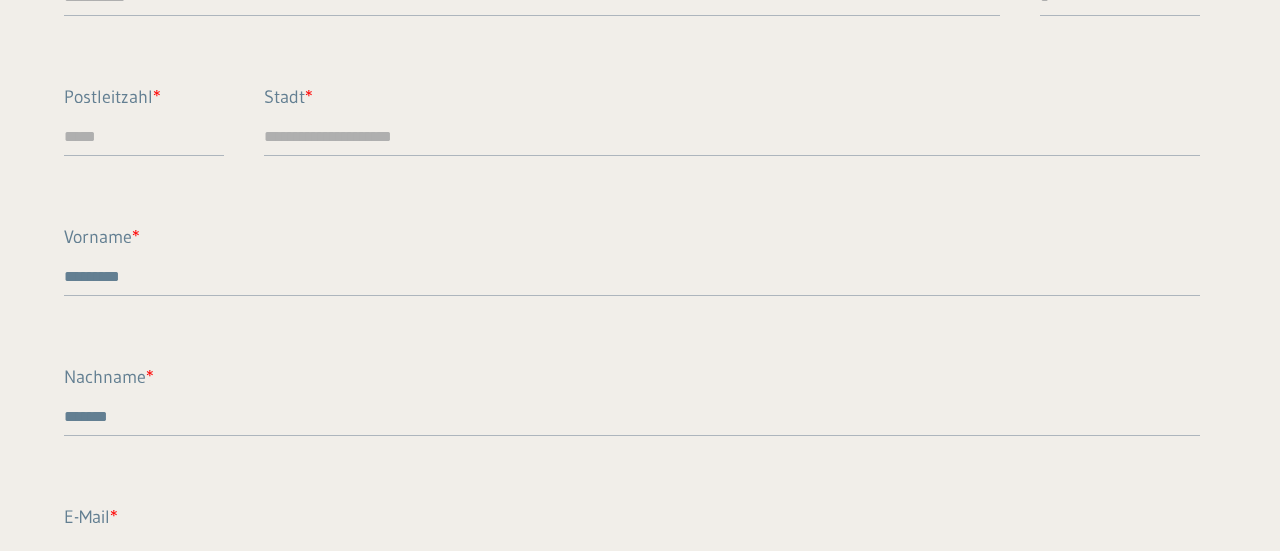 scroll, scrollTop: 352, scrollLeft: 0, axis: vertical 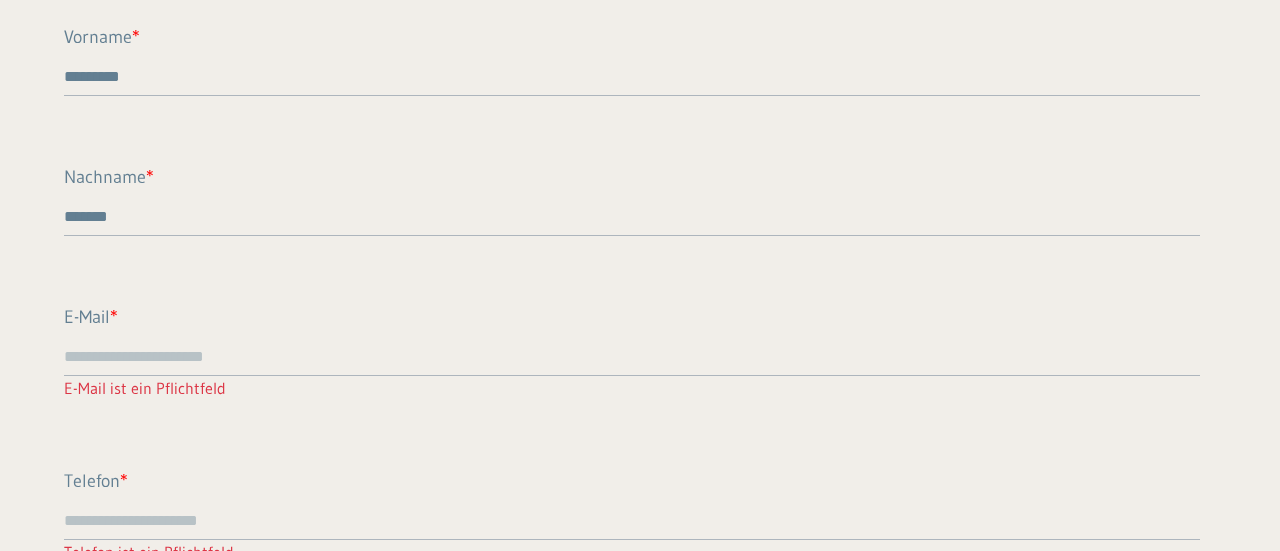 type on "*******" 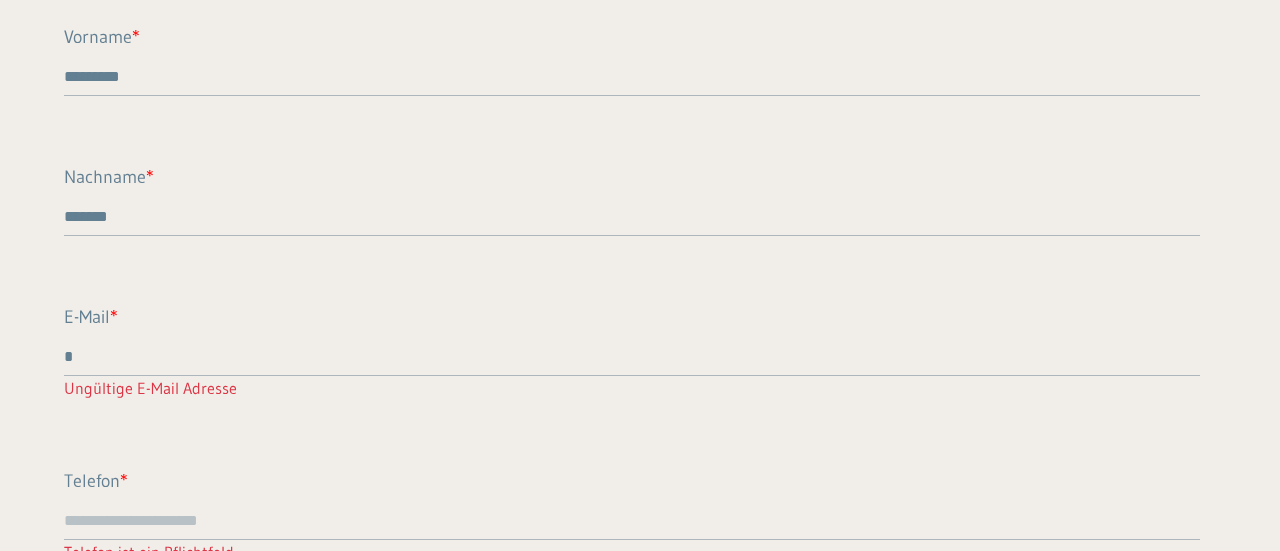 type on "**********" 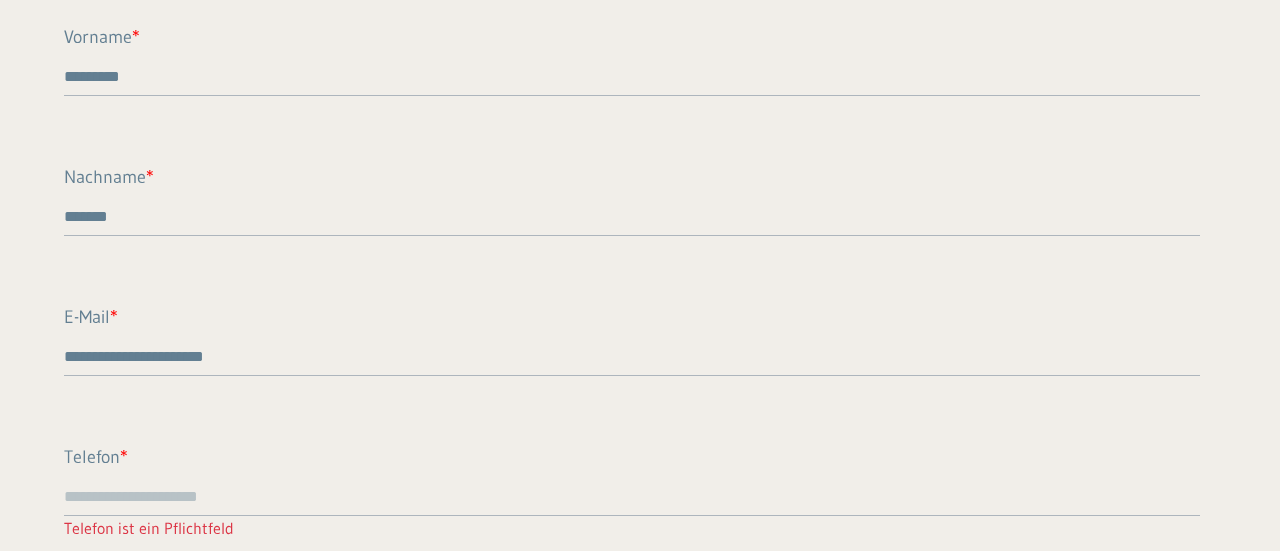 scroll, scrollTop: 452, scrollLeft: 0, axis: vertical 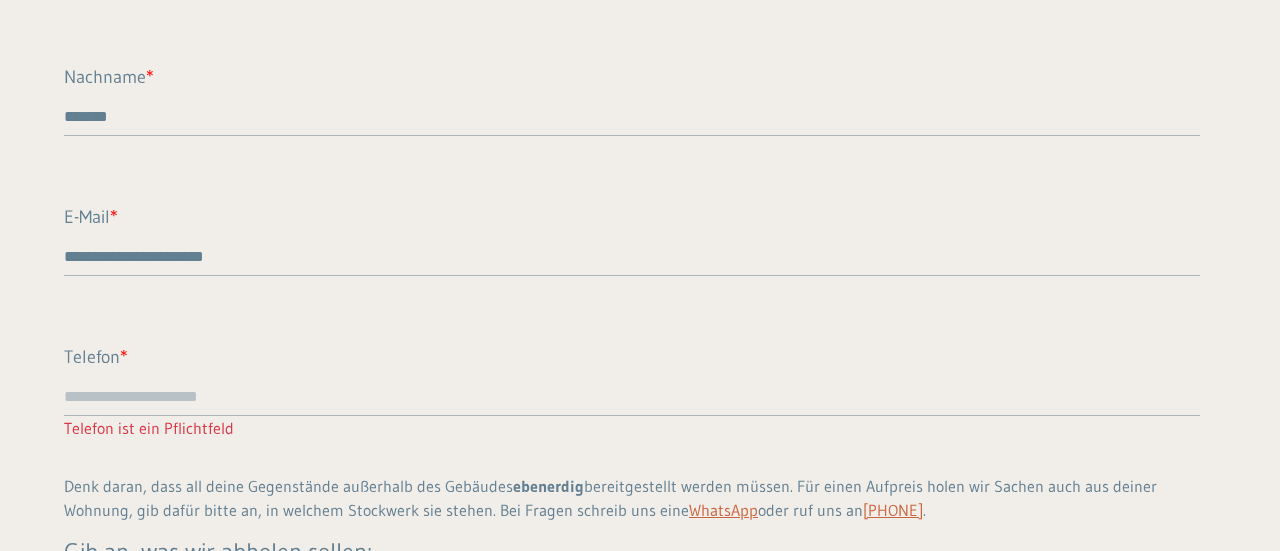 click on "Telefon" at bounding box center (632, 397) 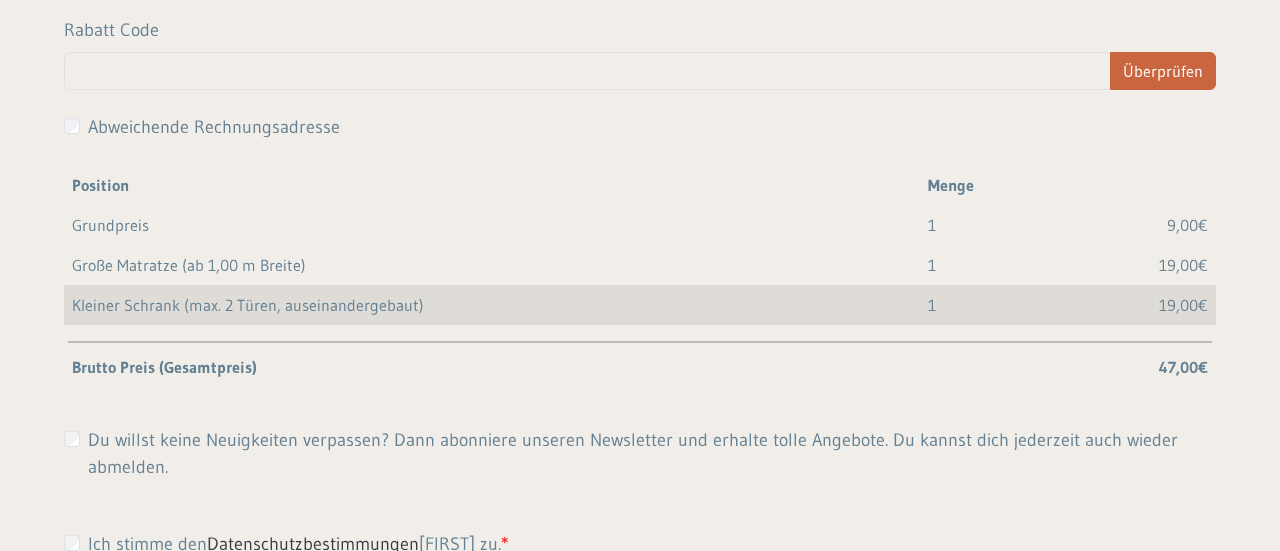 scroll, scrollTop: 1832, scrollLeft: 0, axis: vertical 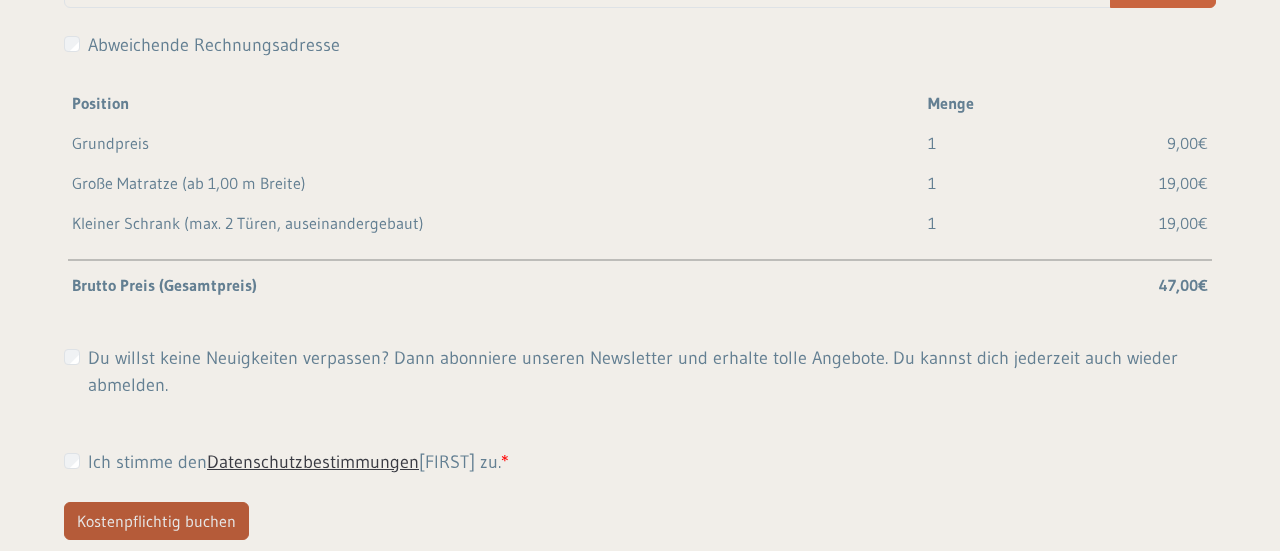 click on "Kostenpflichtig buchen" at bounding box center (156, 521) 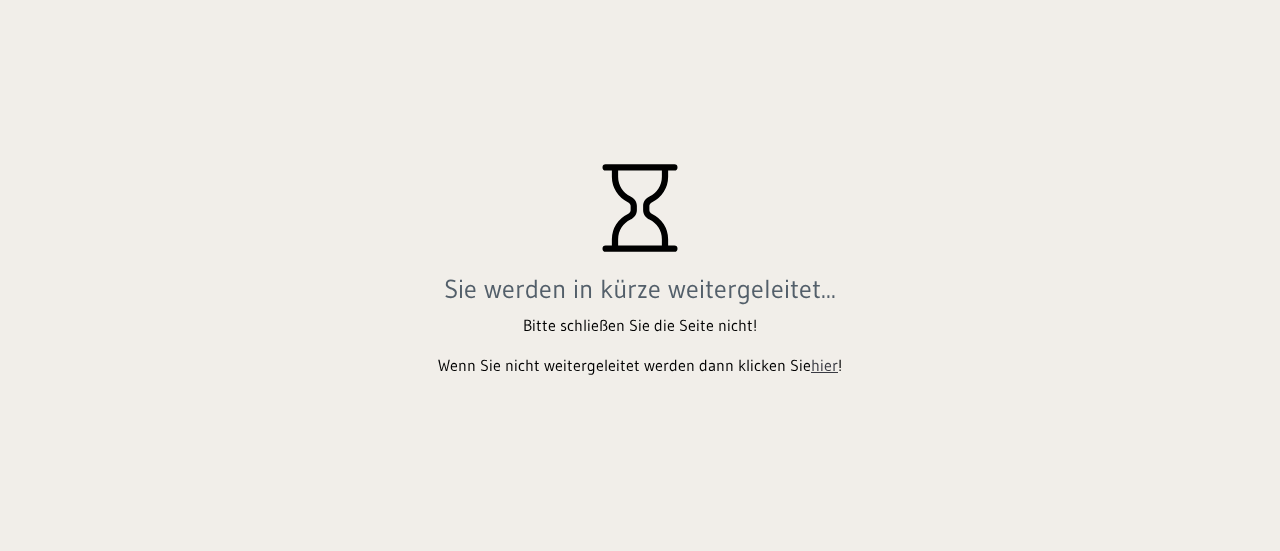 scroll, scrollTop: 0, scrollLeft: 0, axis: both 